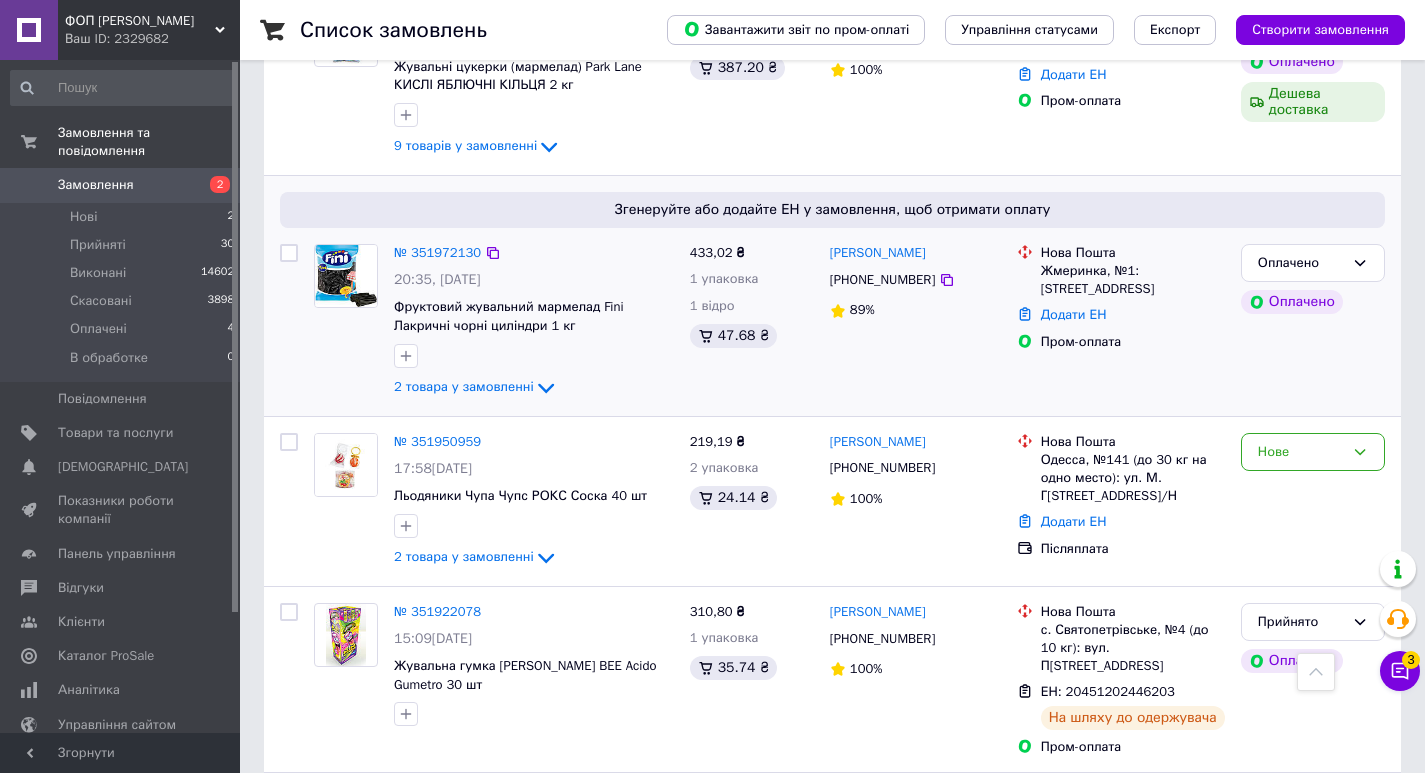 scroll, scrollTop: 1000, scrollLeft: 0, axis: vertical 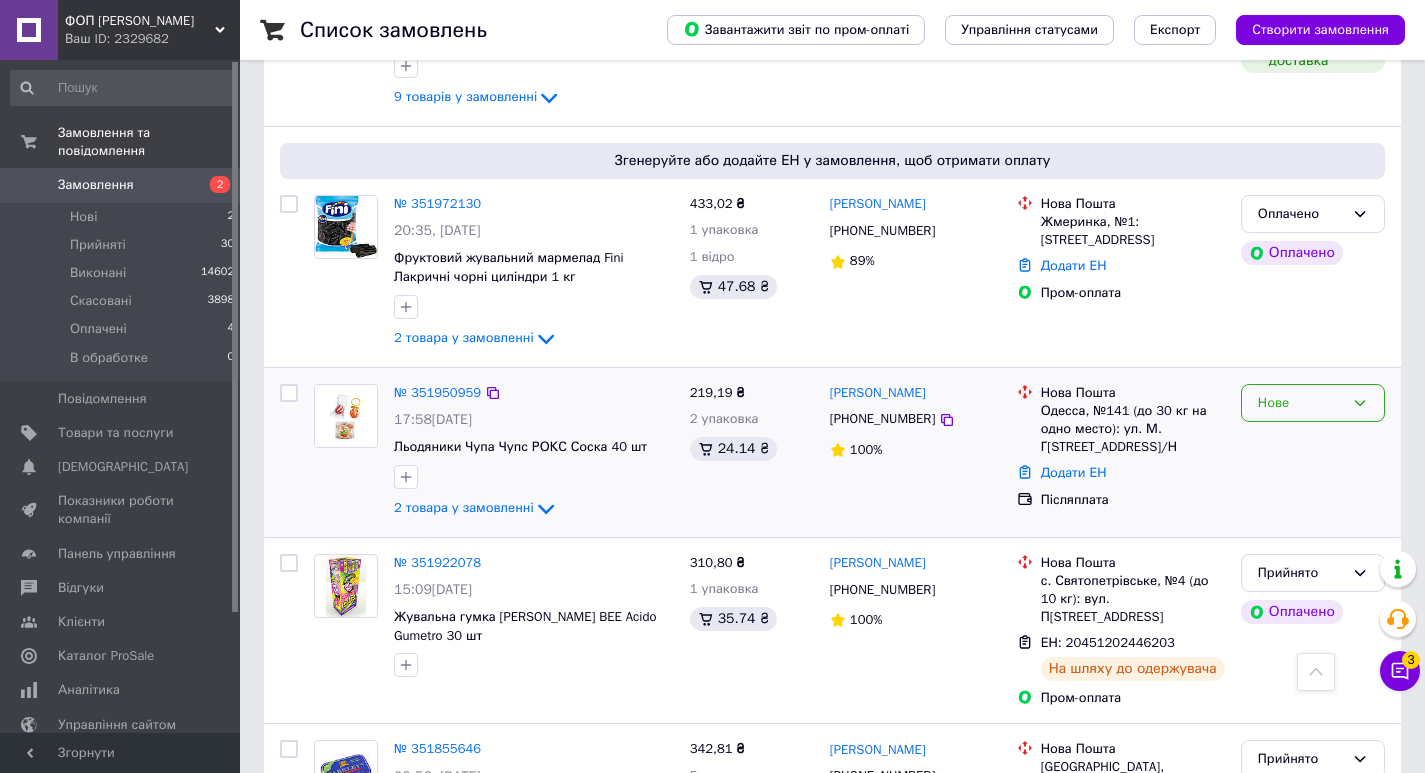 click on "Нове" at bounding box center (1313, 403) 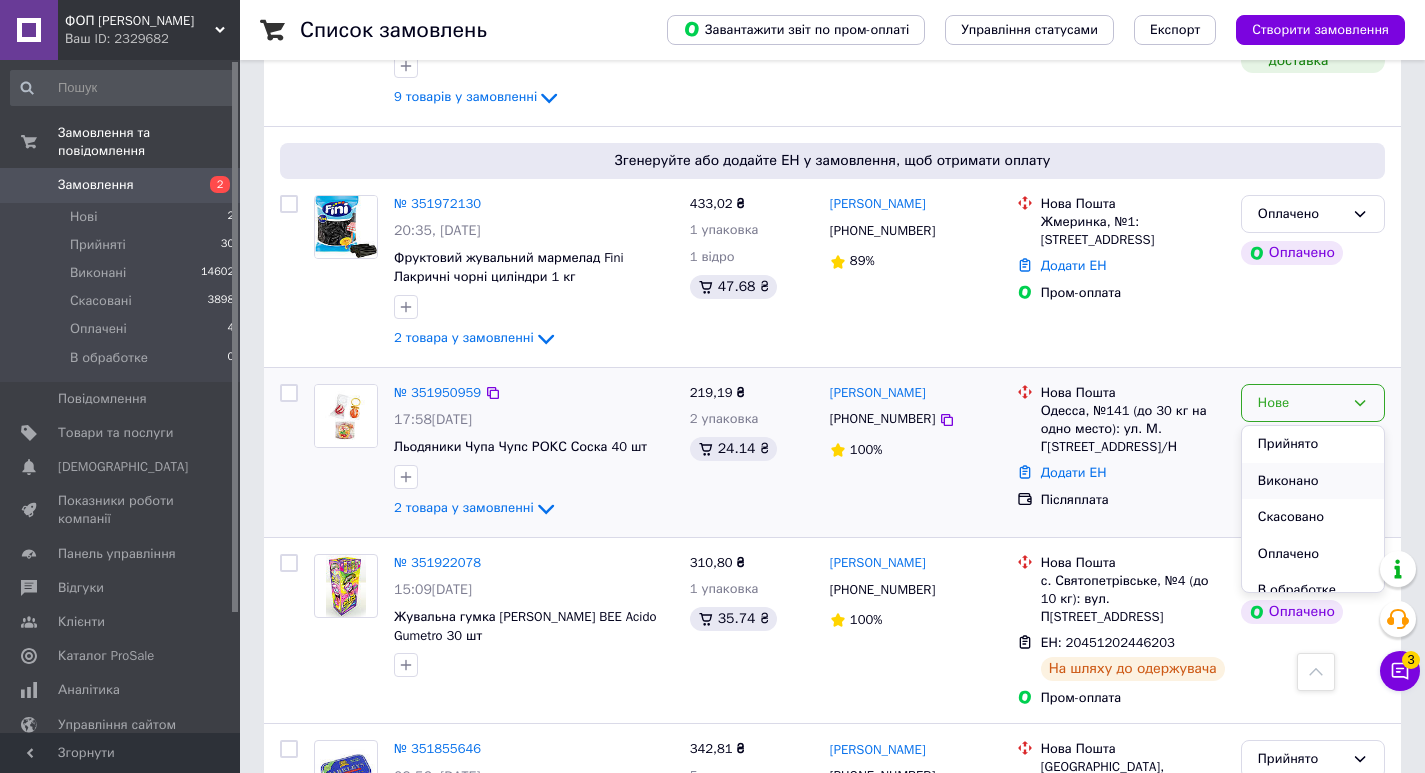 scroll, scrollTop: 17, scrollLeft: 0, axis: vertical 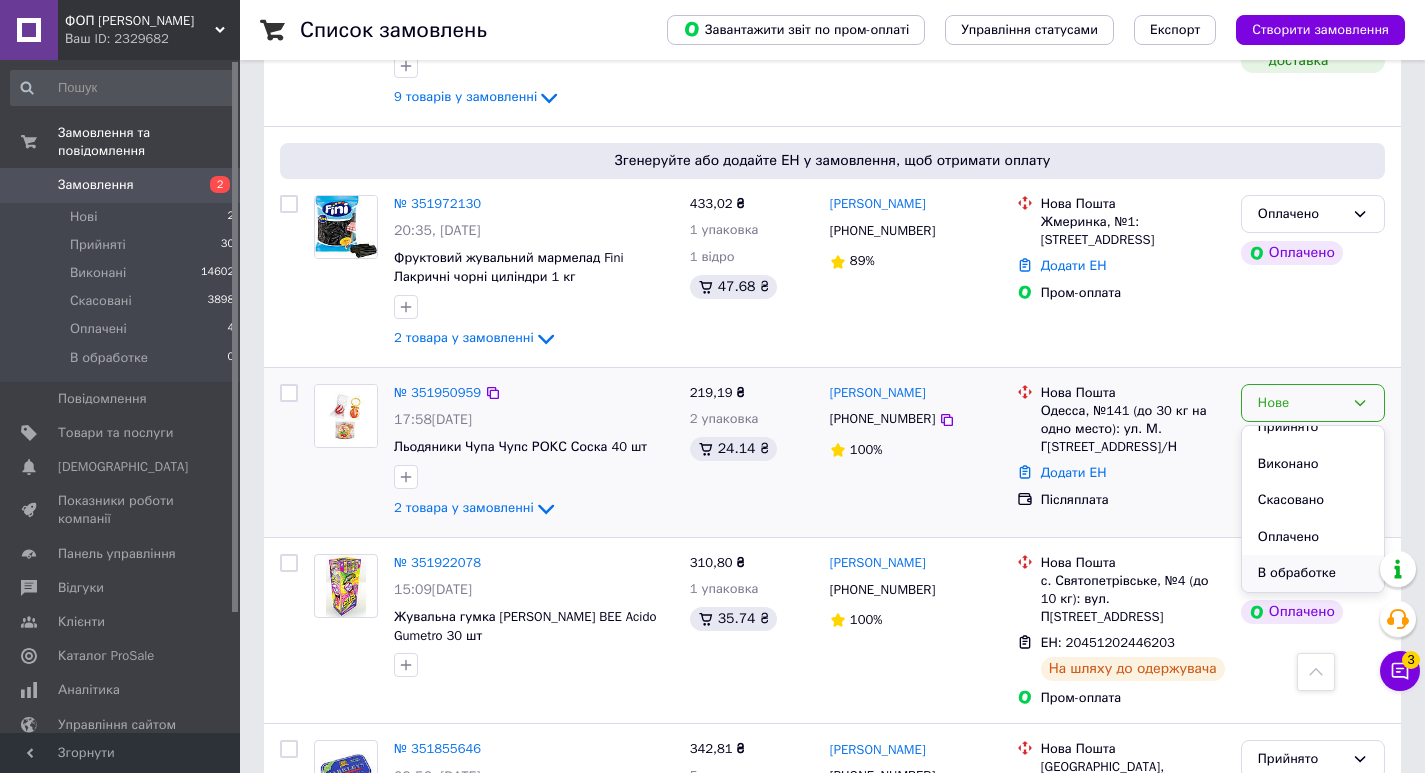 click on "В обработке" at bounding box center [1313, 573] 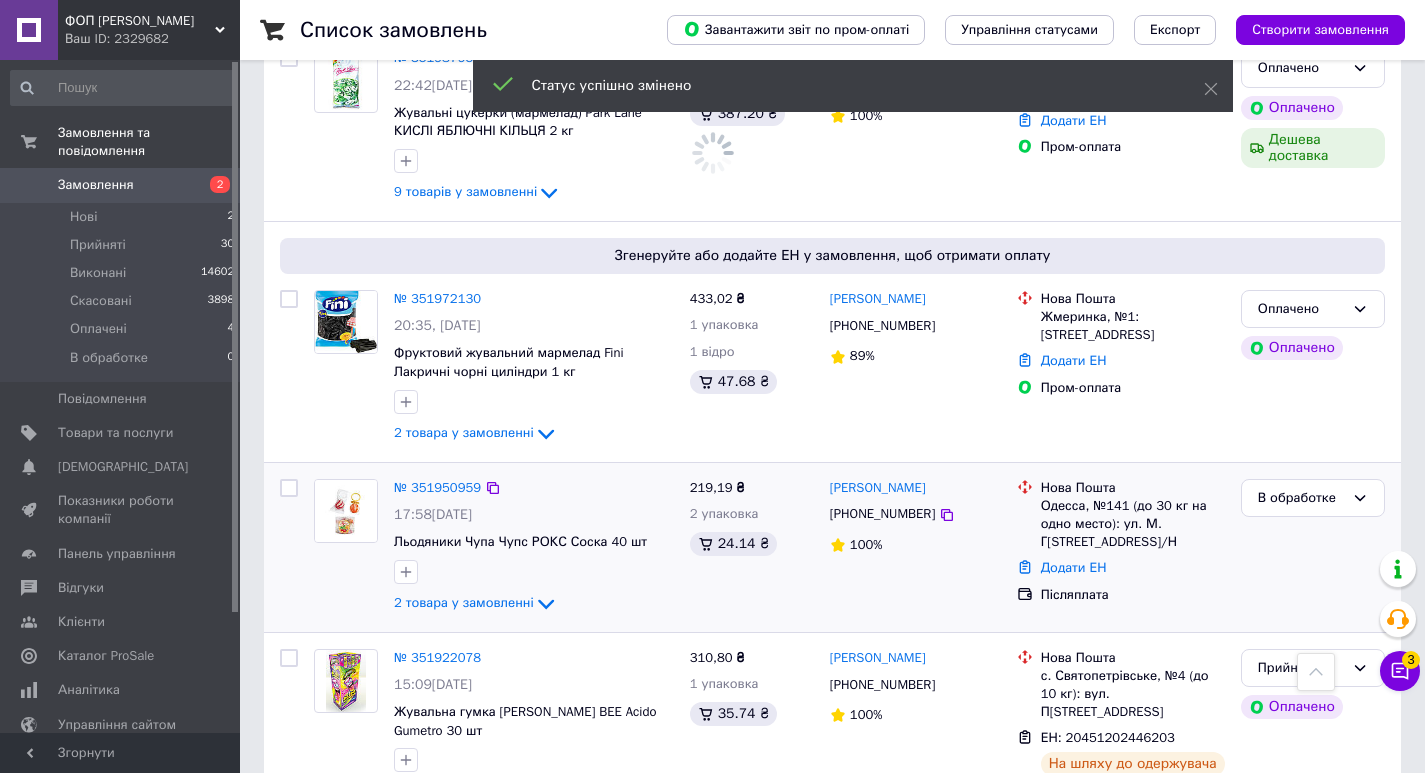 scroll, scrollTop: 900, scrollLeft: 0, axis: vertical 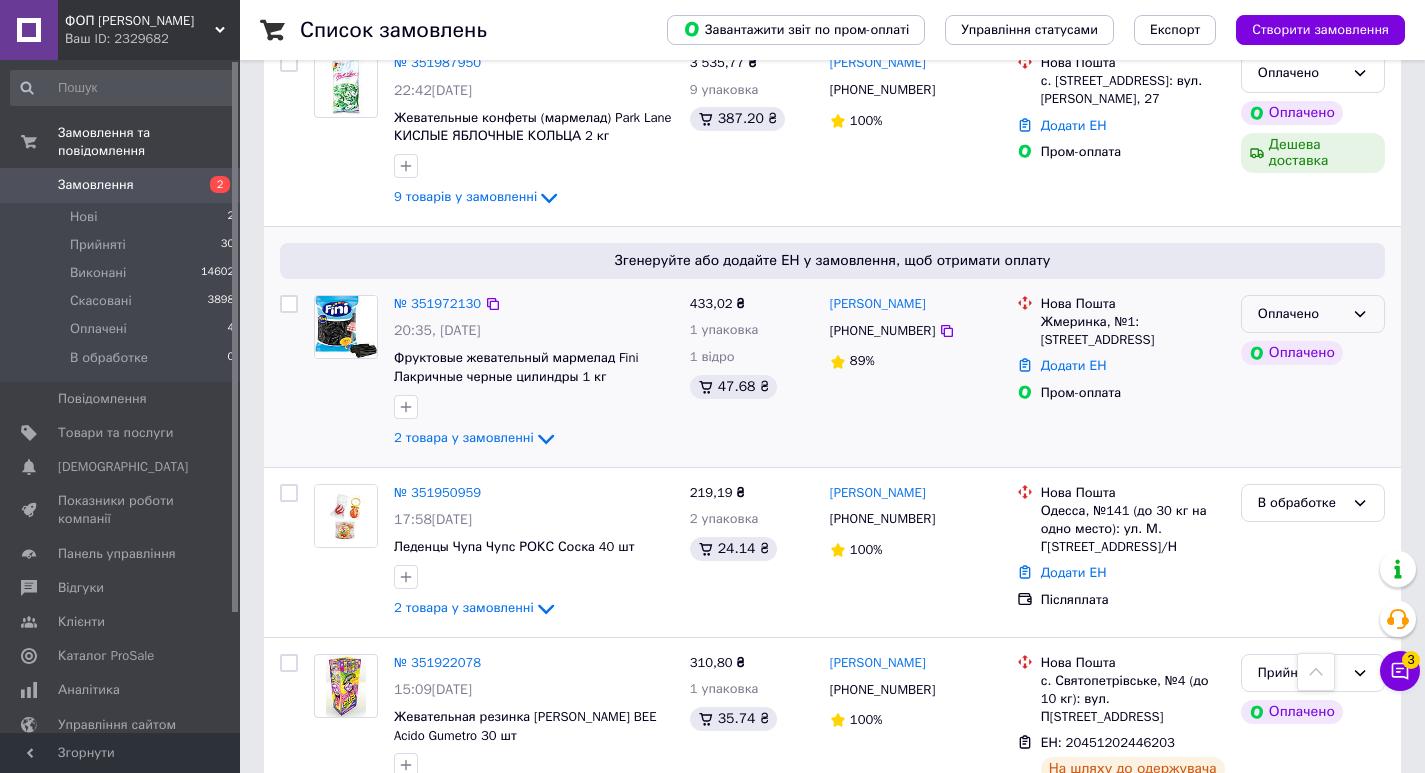 click 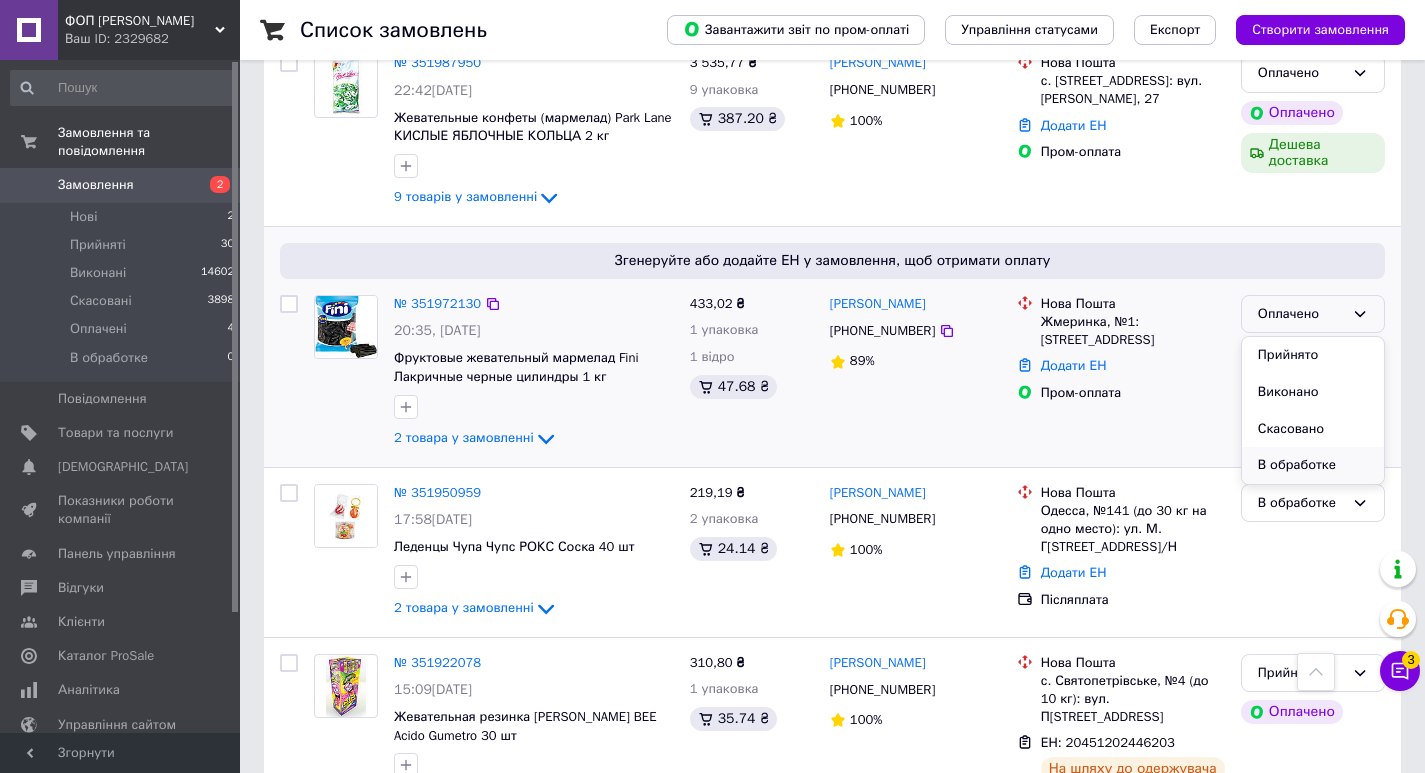 click on "В обработке" at bounding box center (1313, 465) 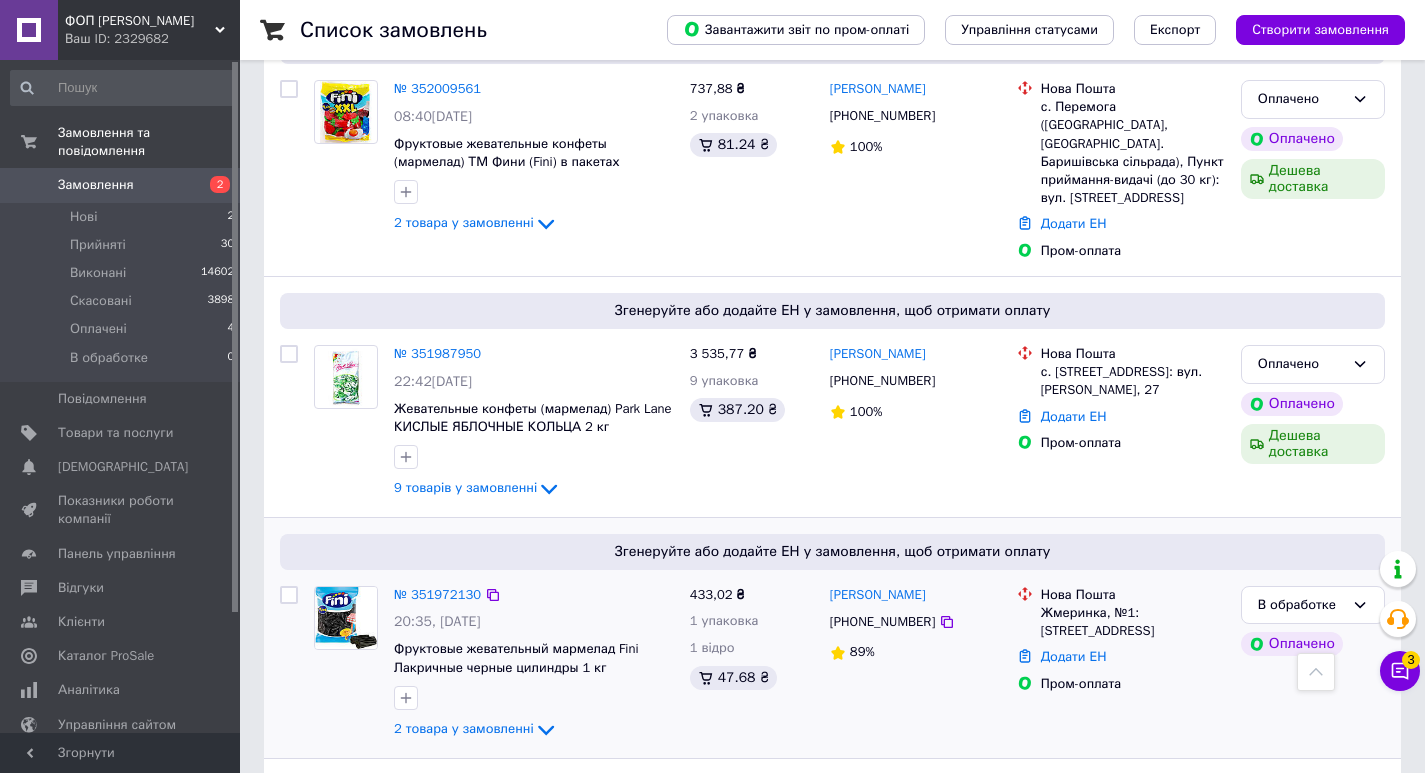 scroll, scrollTop: 600, scrollLeft: 0, axis: vertical 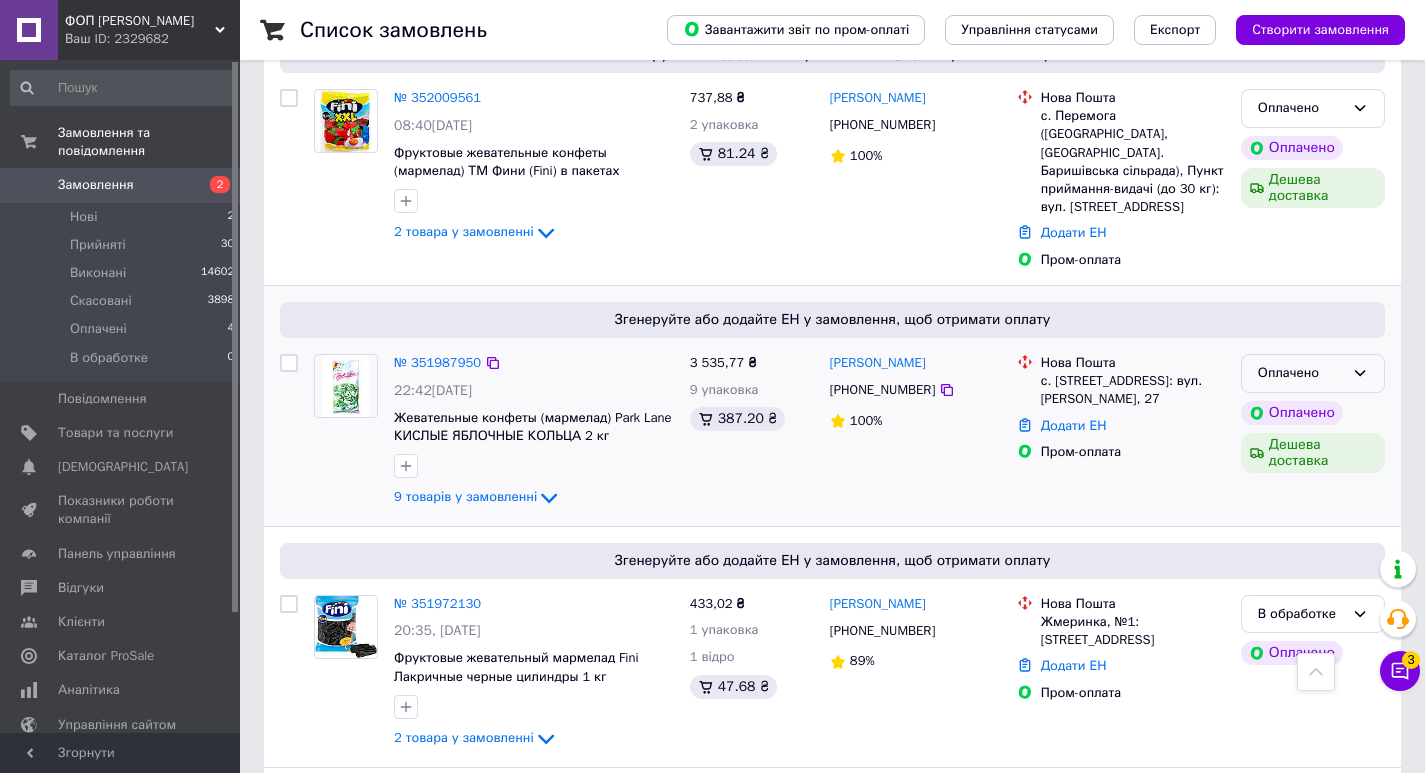 drag, startPoint x: 1361, startPoint y: 326, endPoint x: 1354, endPoint y: 338, distance: 13.892444 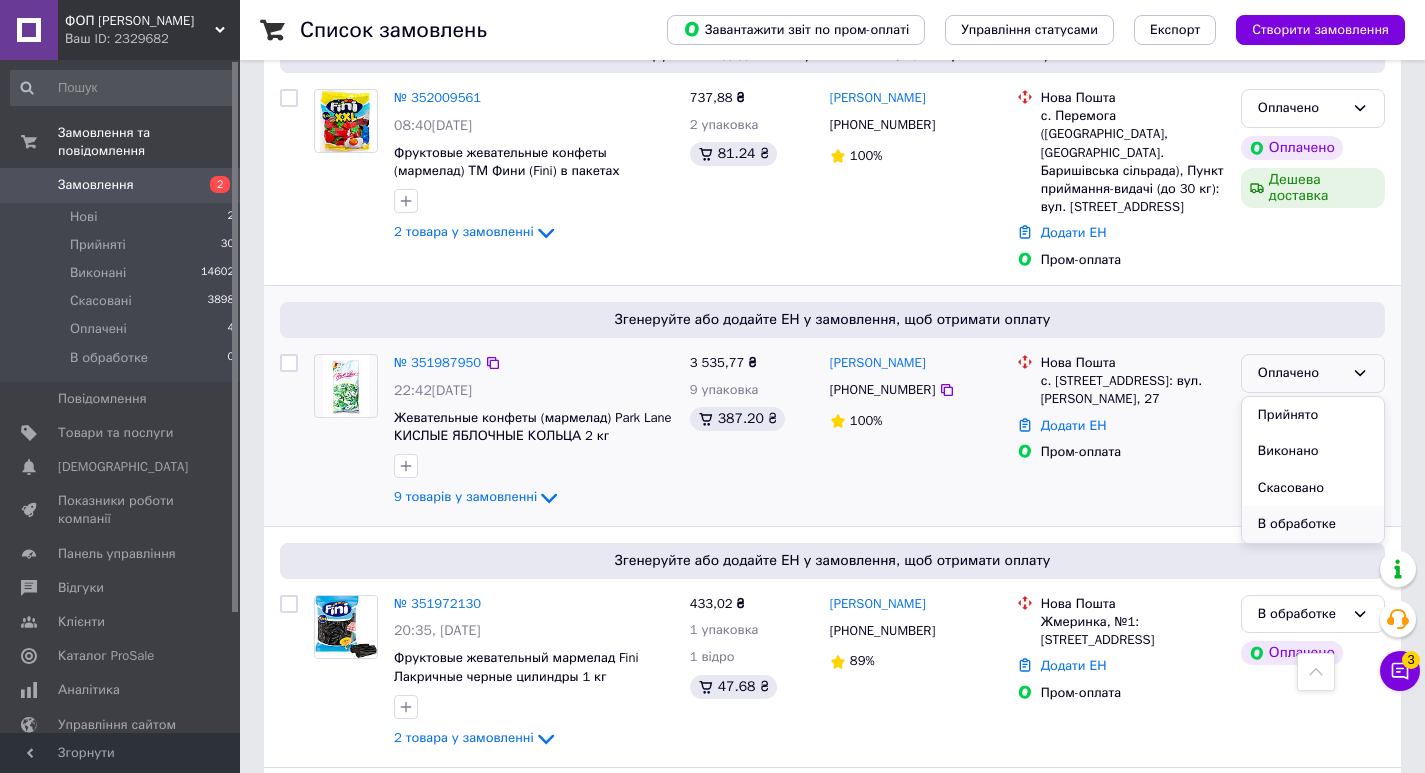 click on "В обработке" at bounding box center (1313, 524) 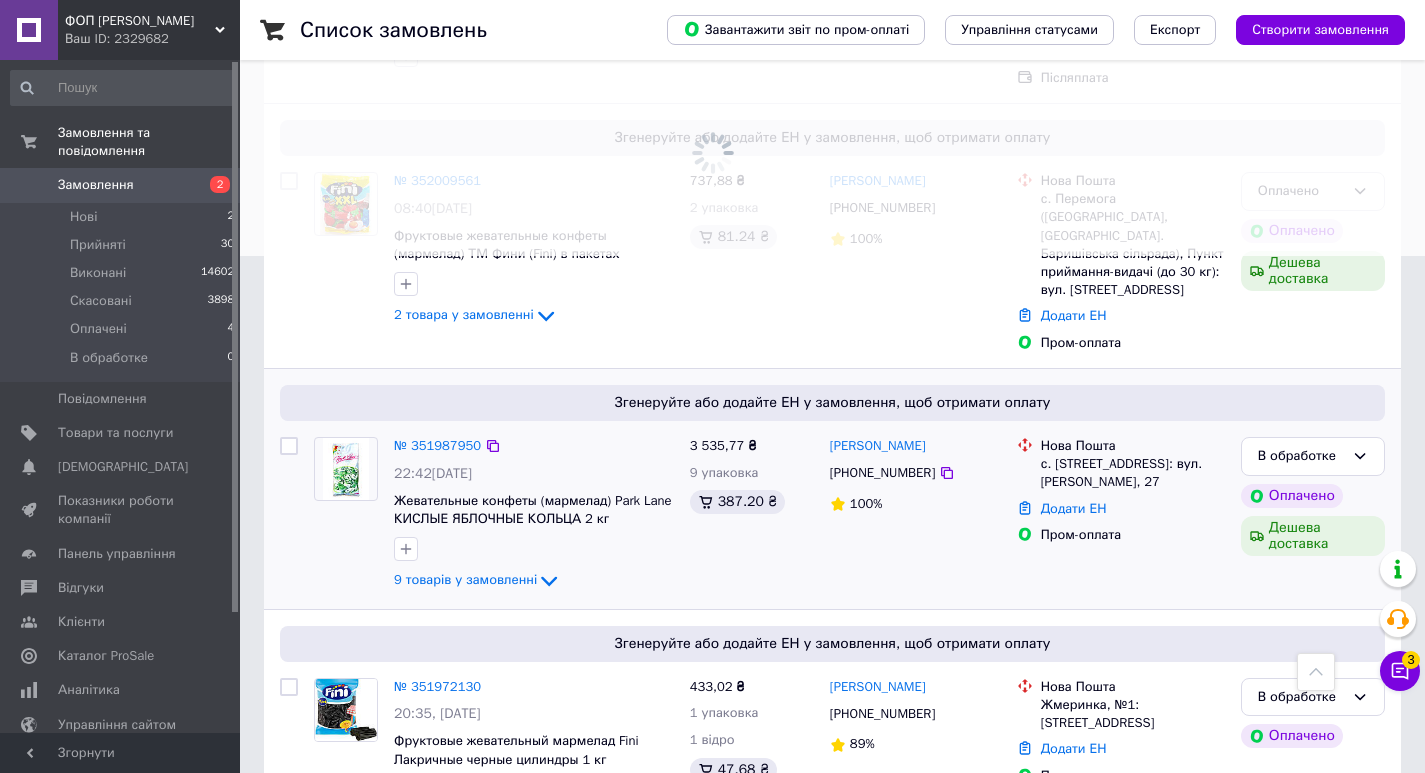 scroll, scrollTop: 400, scrollLeft: 0, axis: vertical 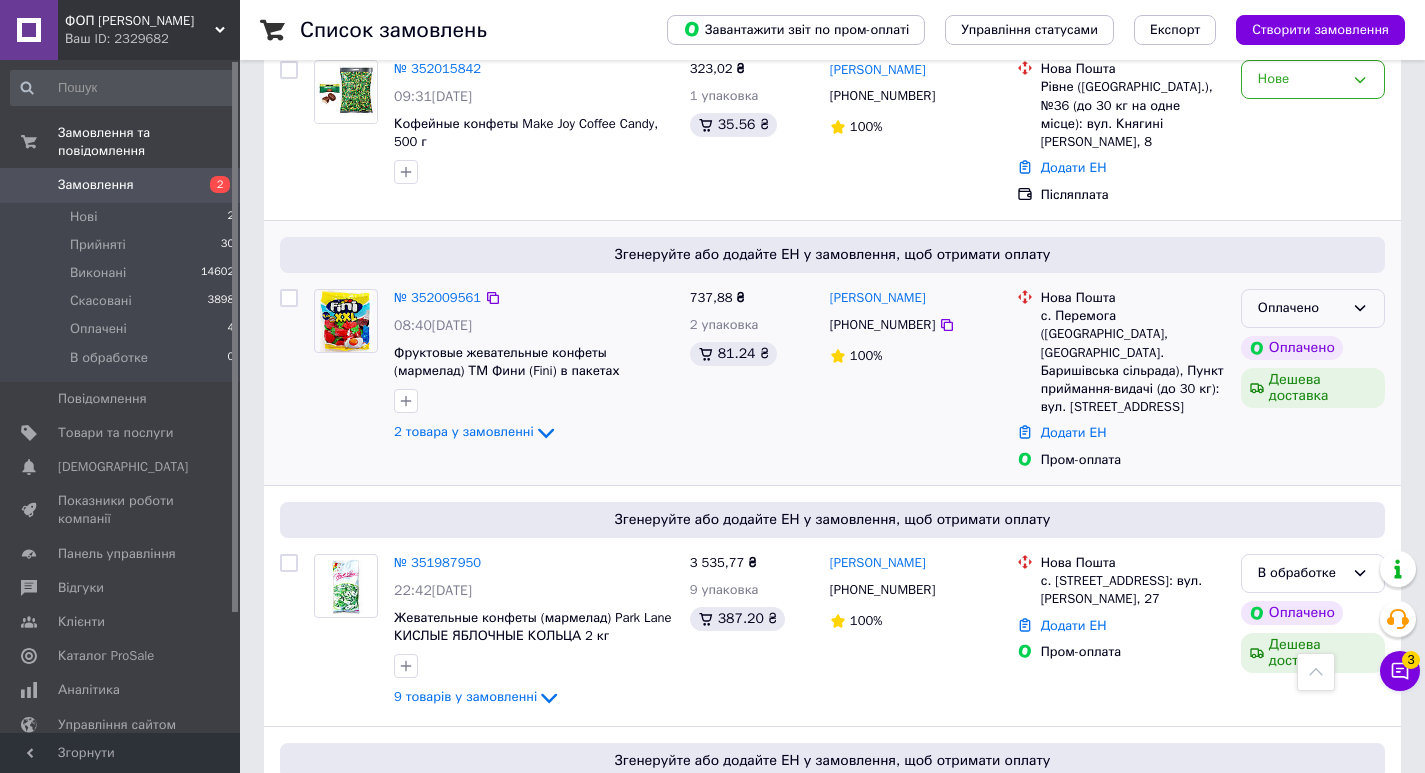 click 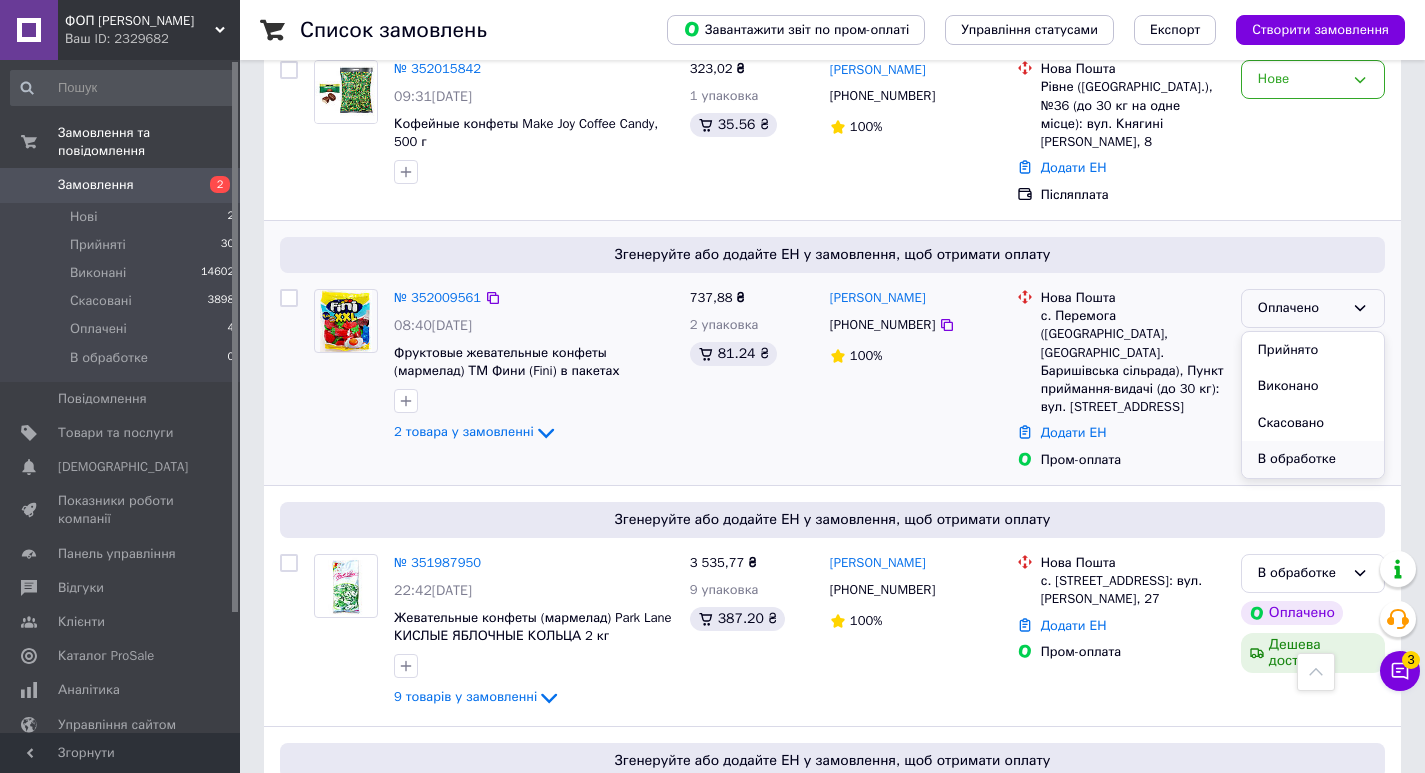 click on "В обработке" at bounding box center (1313, 459) 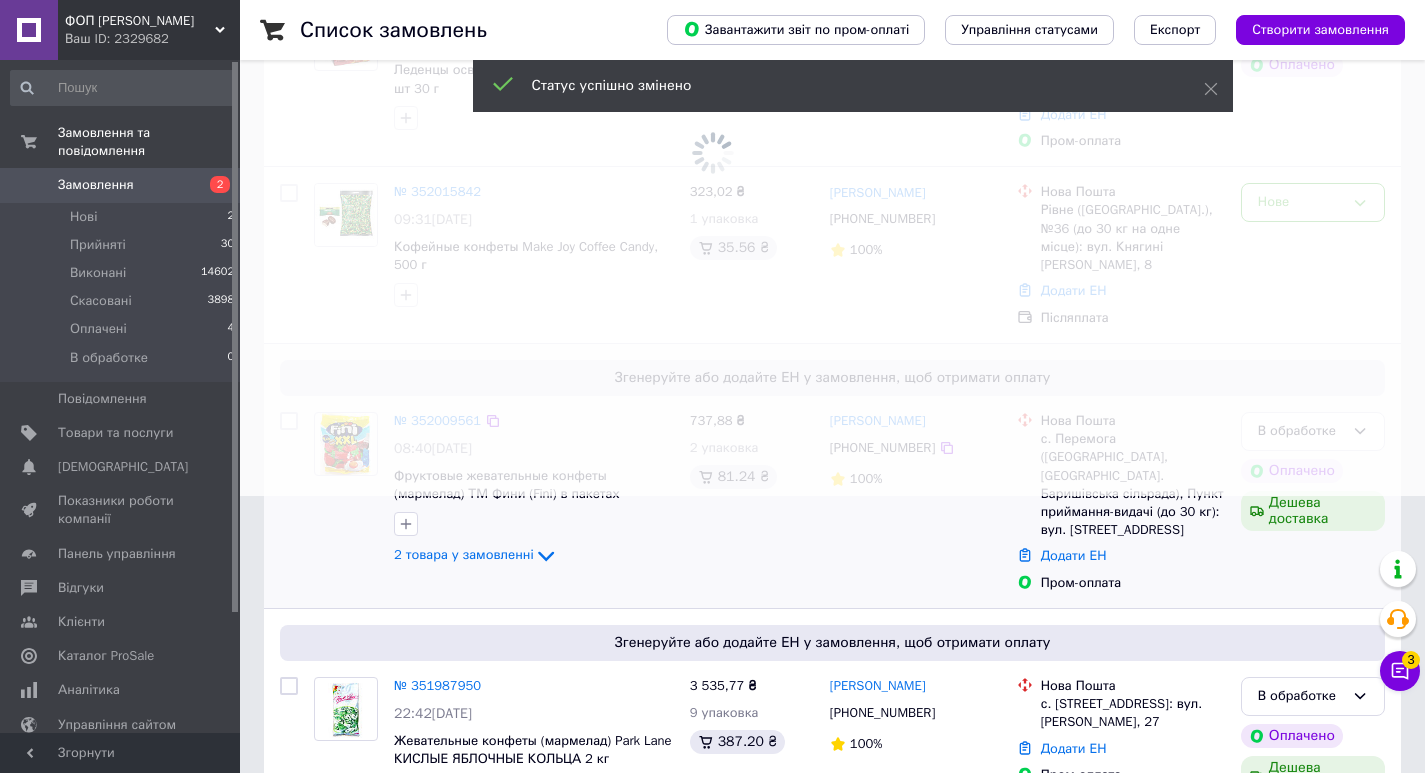 scroll, scrollTop: 200, scrollLeft: 0, axis: vertical 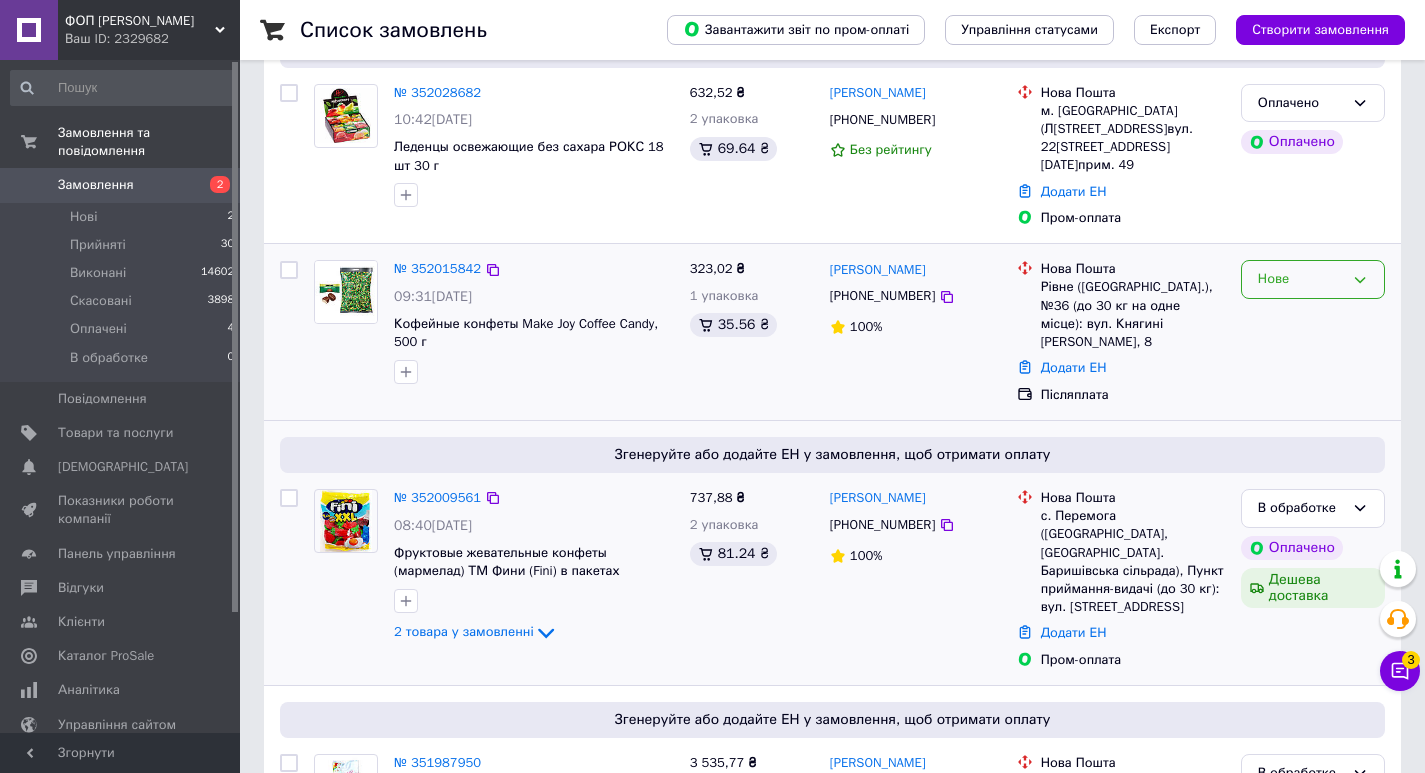 click 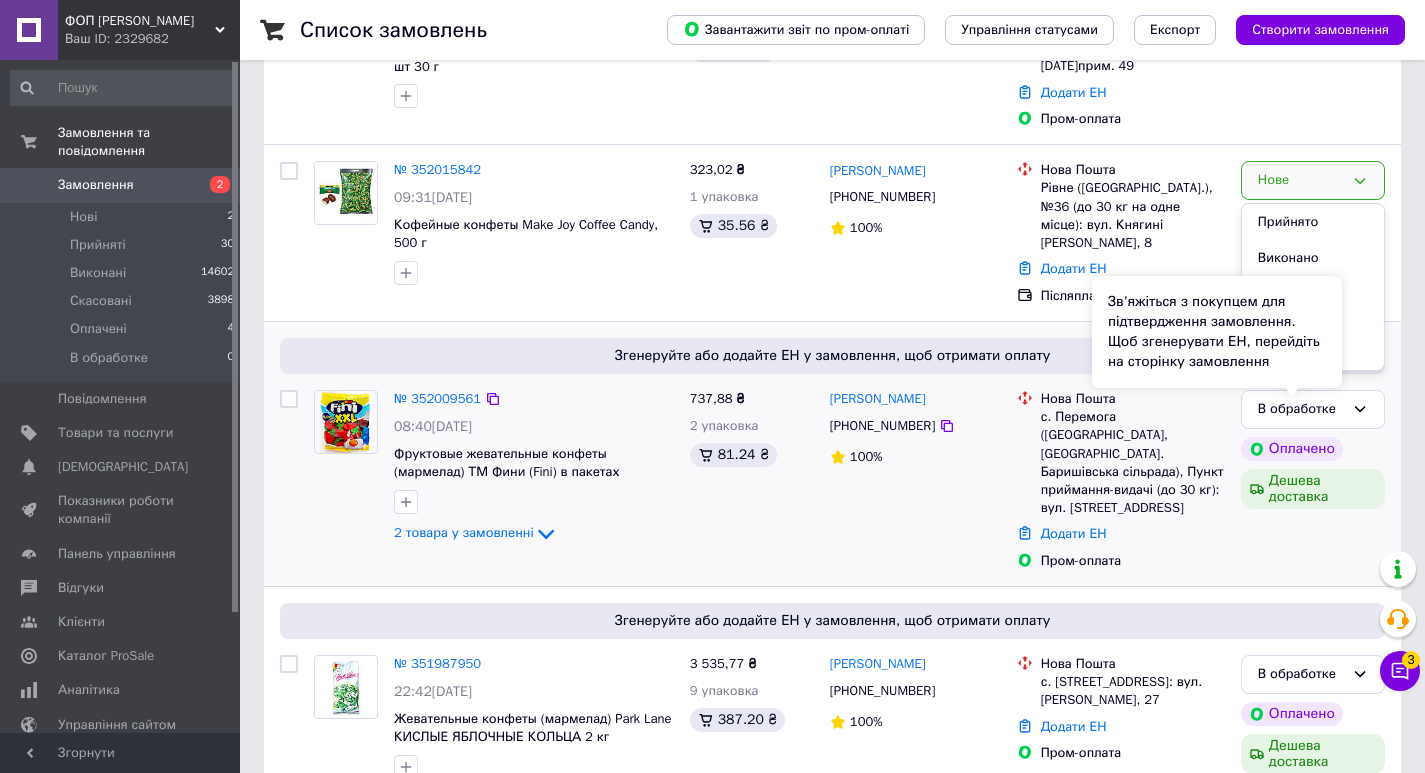 scroll, scrollTop: 400, scrollLeft: 0, axis: vertical 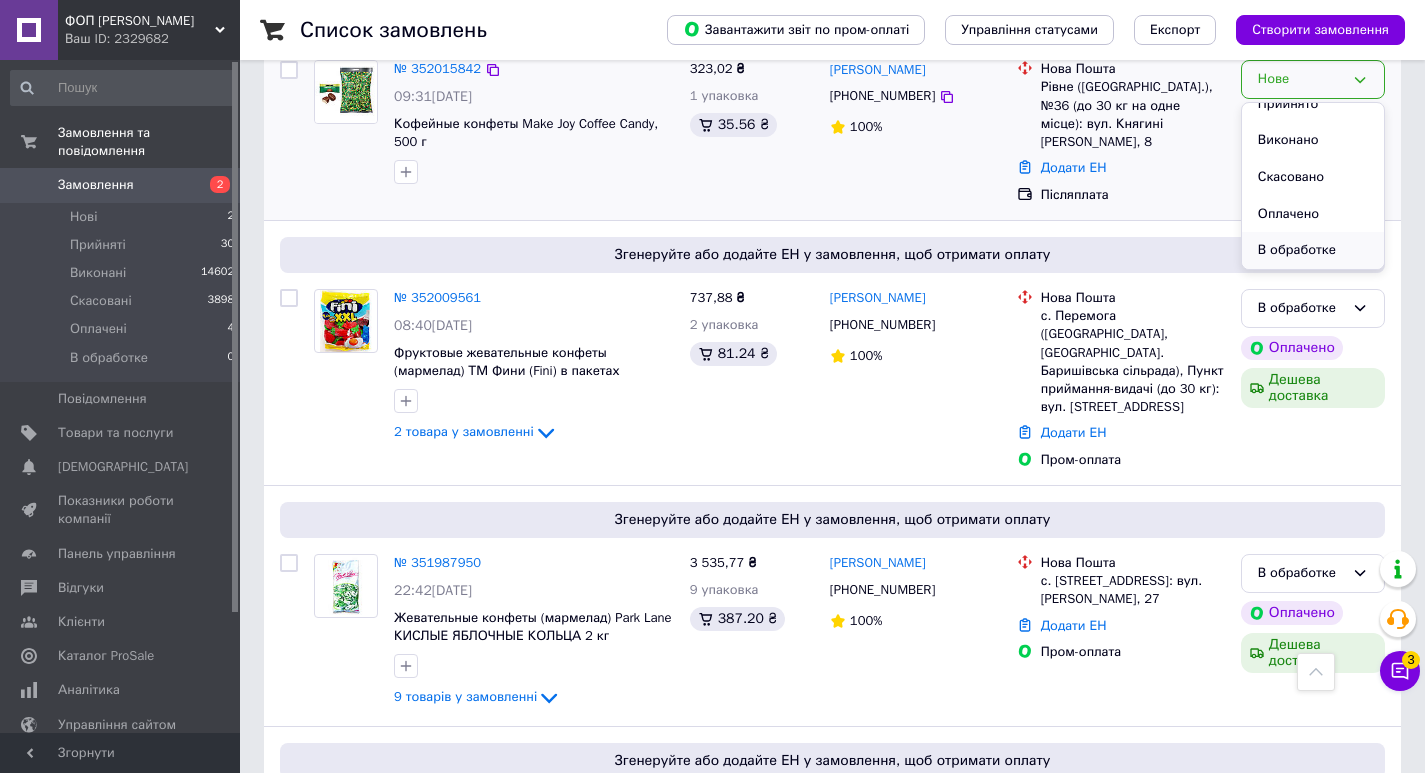 click on "В обработке" at bounding box center [1313, 250] 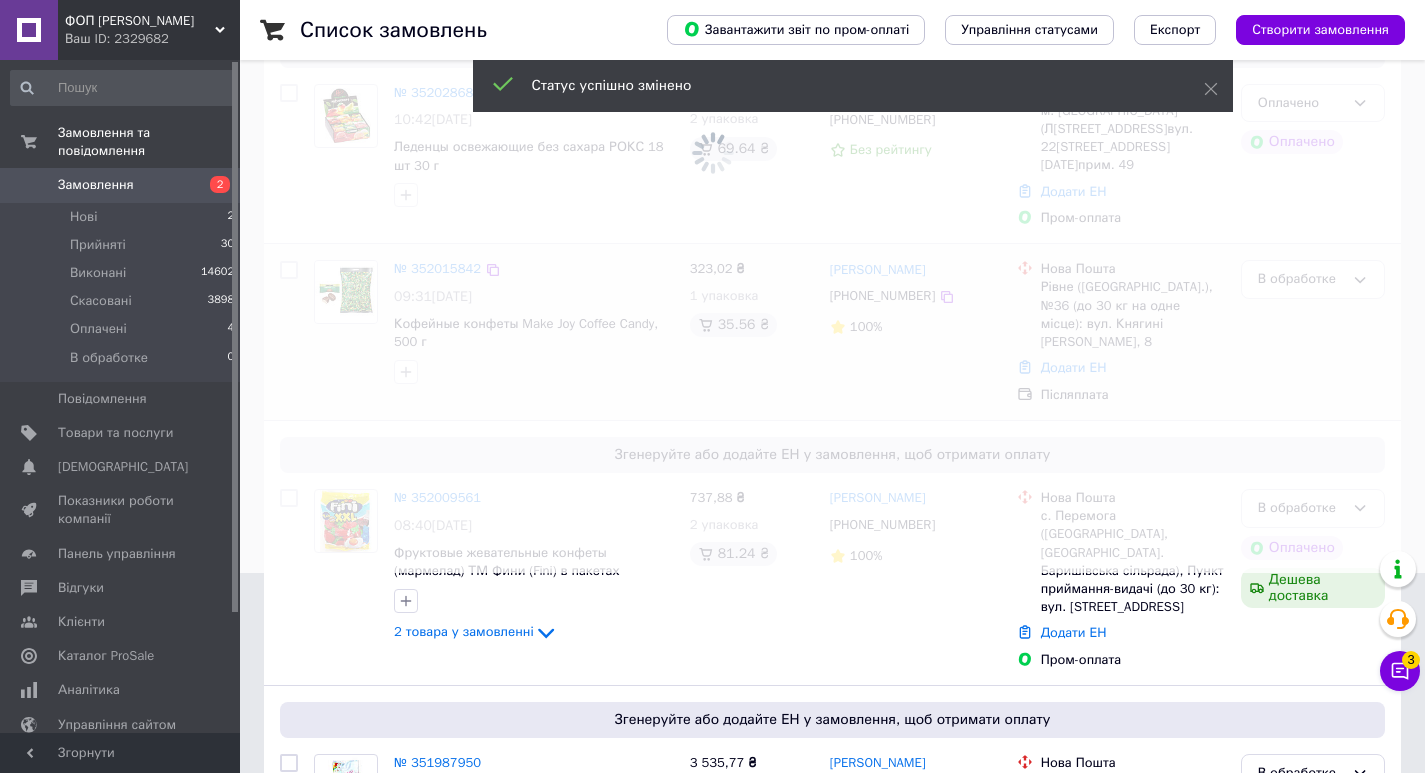 scroll, scrollTop: 0, scrollLeft: 0, axis: both 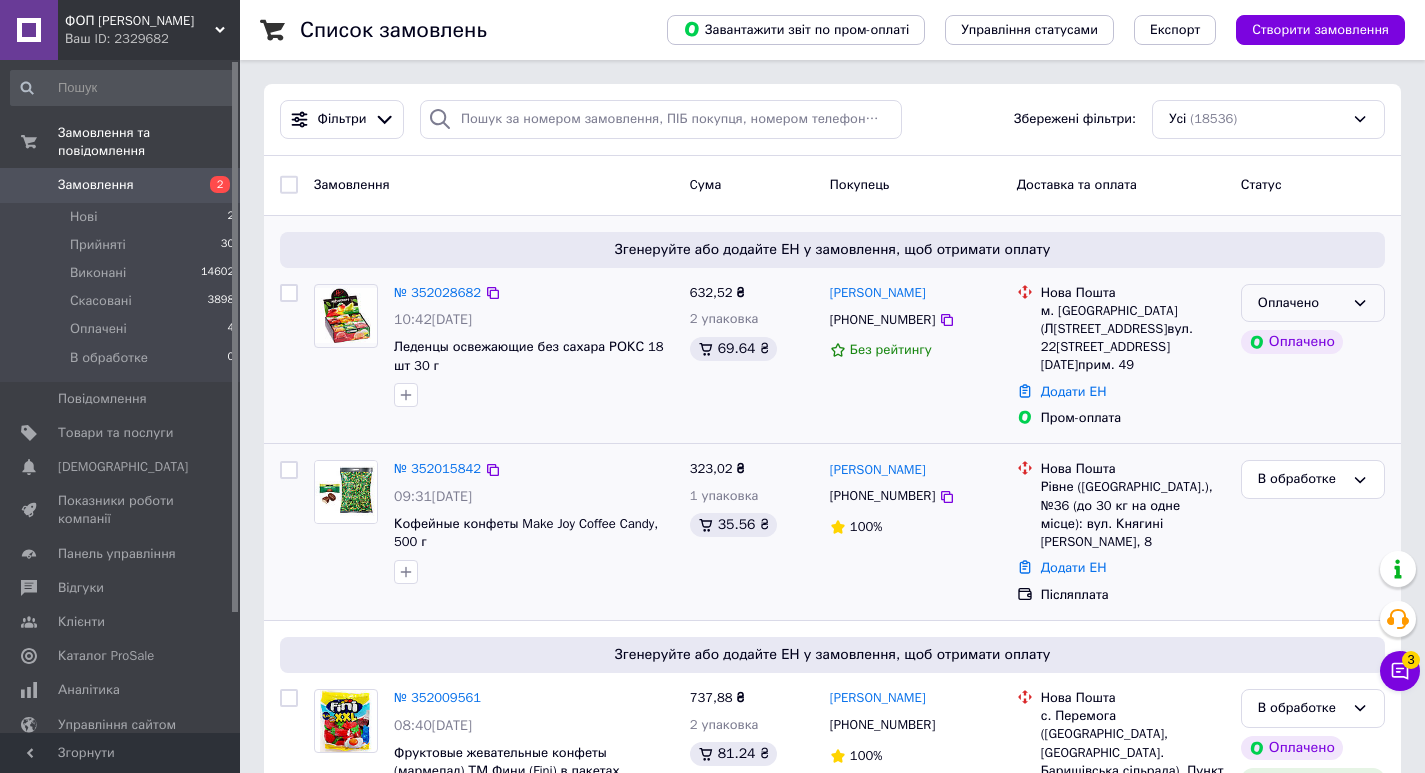 click on "Оплачено" at bounding box center (1313, 303) 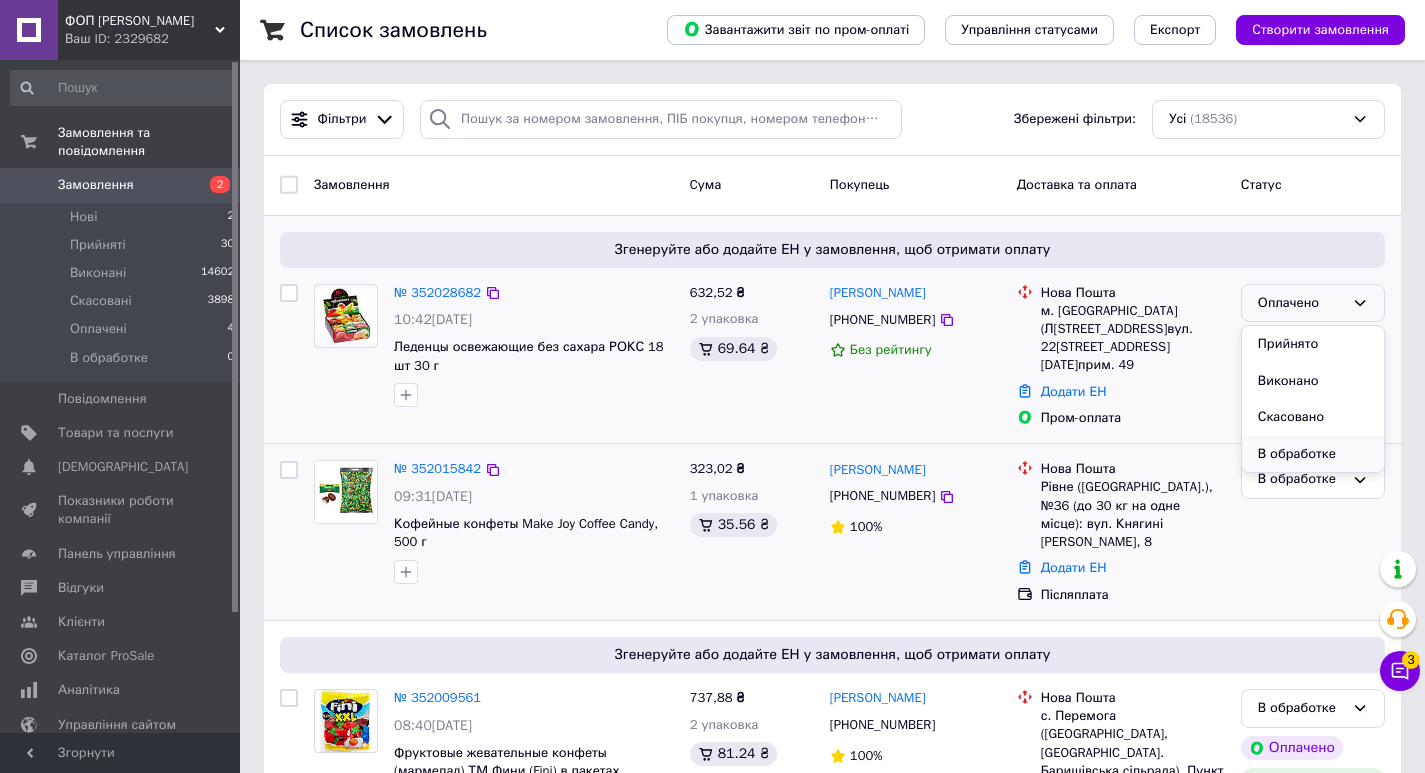click on "В обработке" at bounding box center (1313, 454) 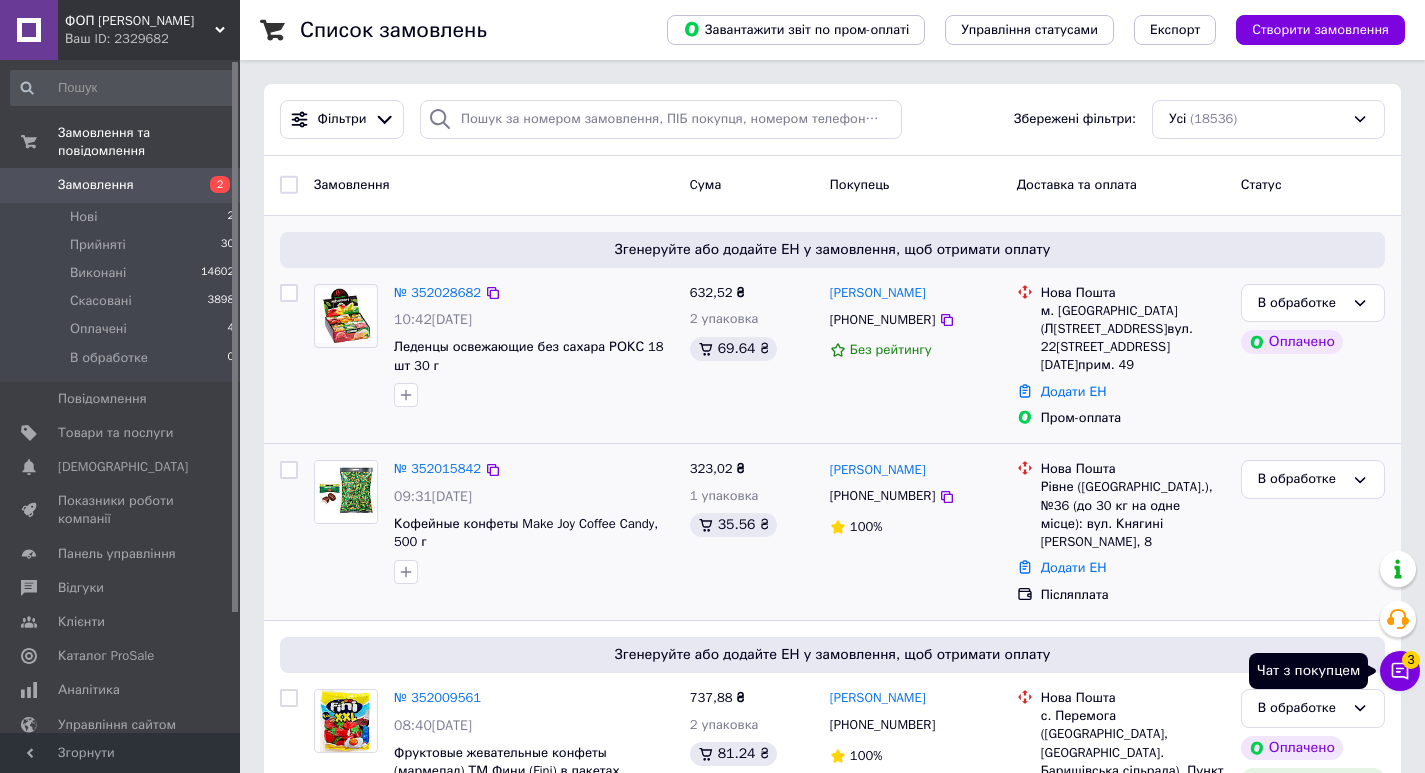 click on "Чат з покупцем 3" at bounding box center (1400, 671) 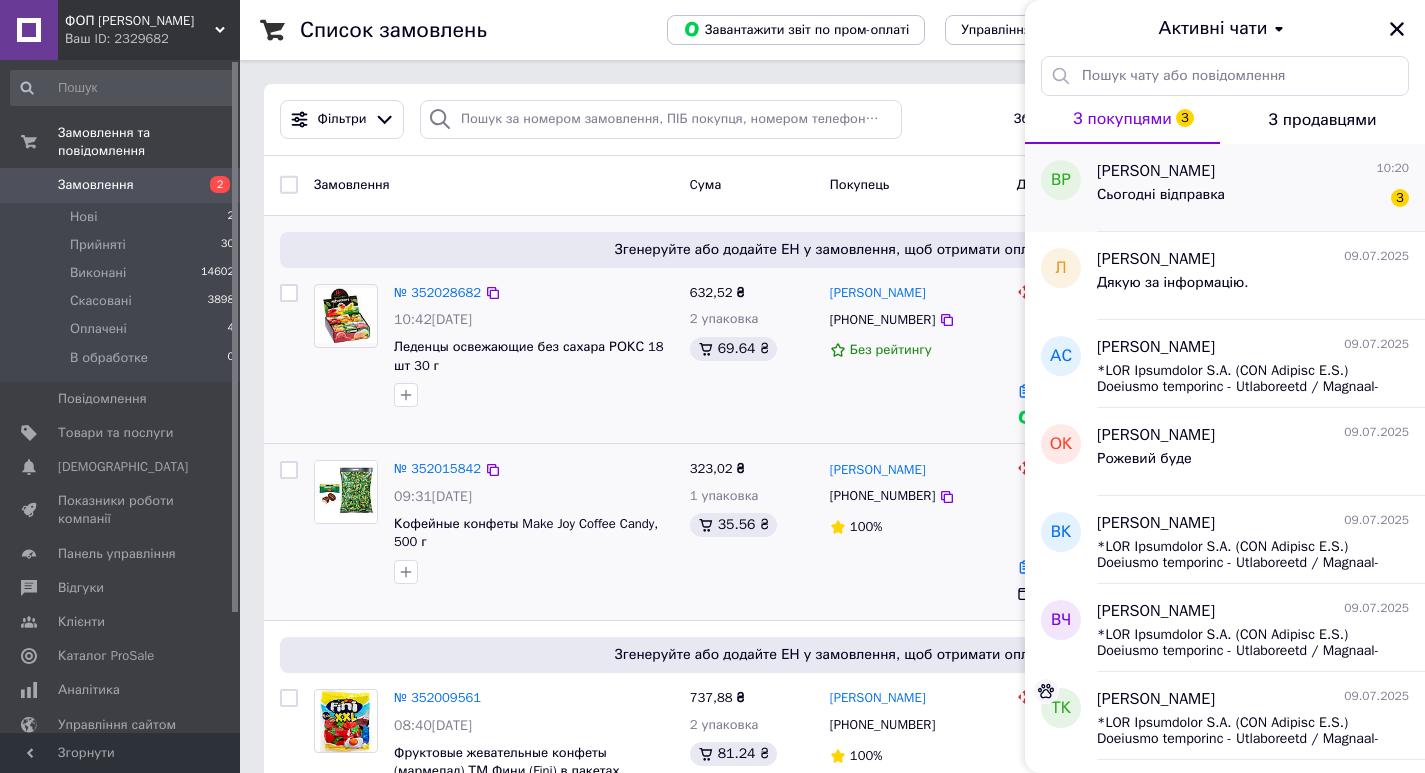click on "Сьогодні відправка 3" at bounding box center [1253, 199] 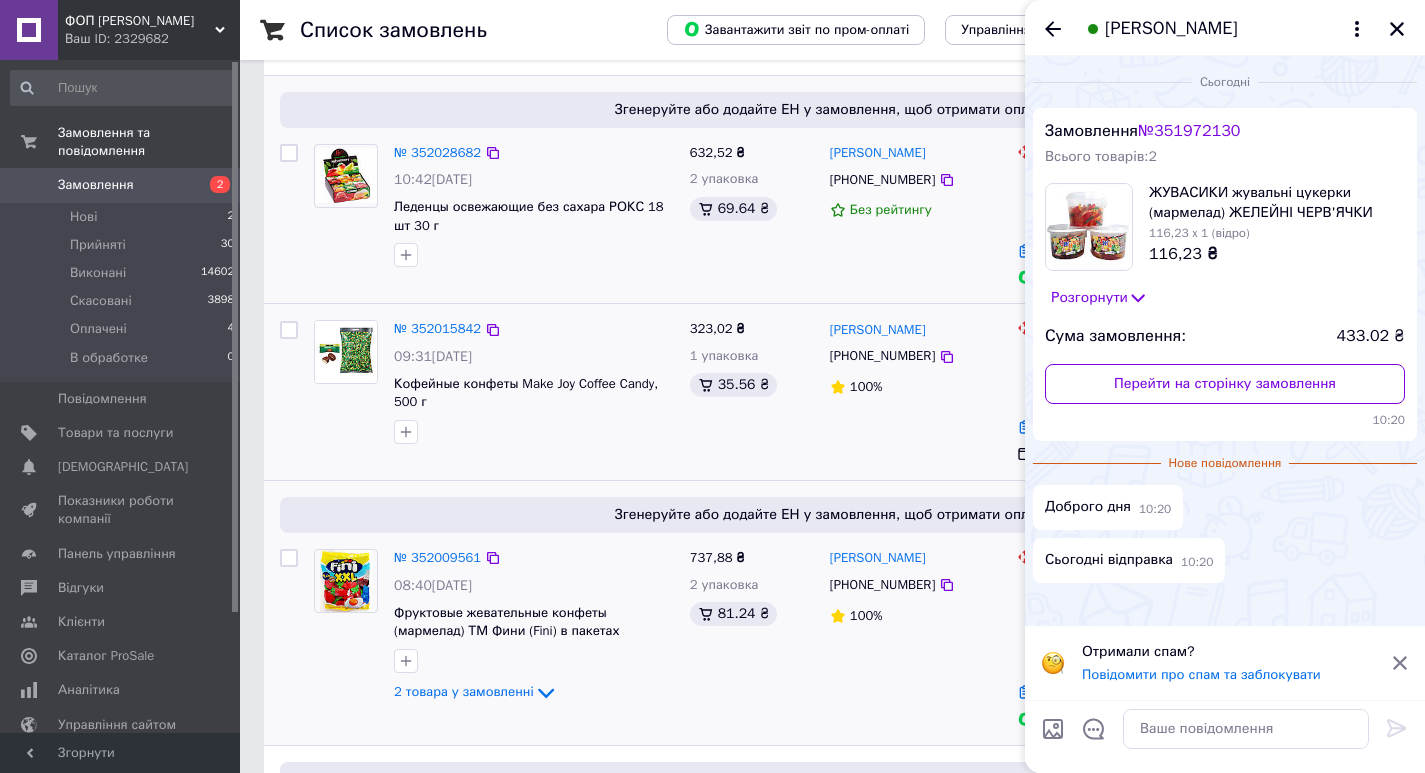 scroll, scrollTop: 0, scrollLeft: 0, axis: both 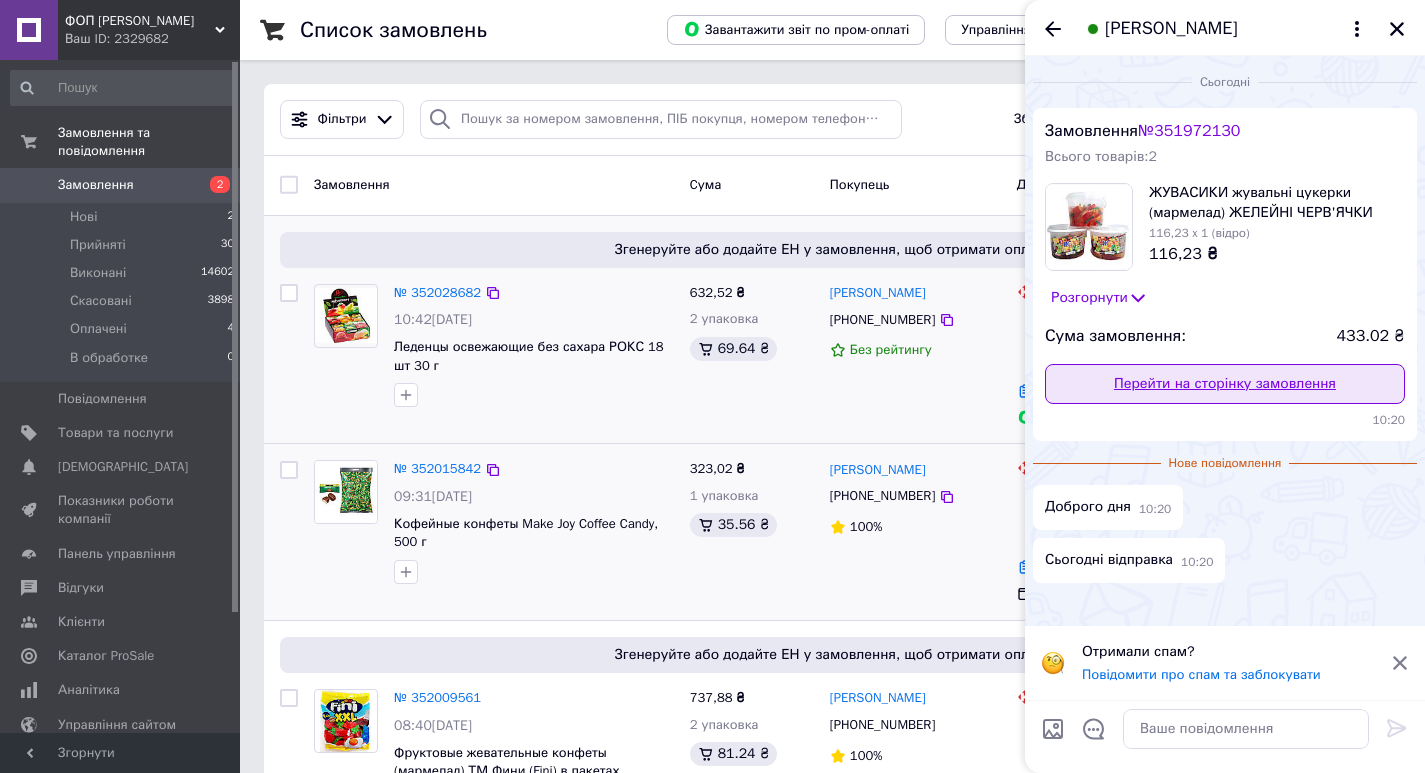 click on "Перейти на сторінку замовлення" at bounding box center [1225, 384] 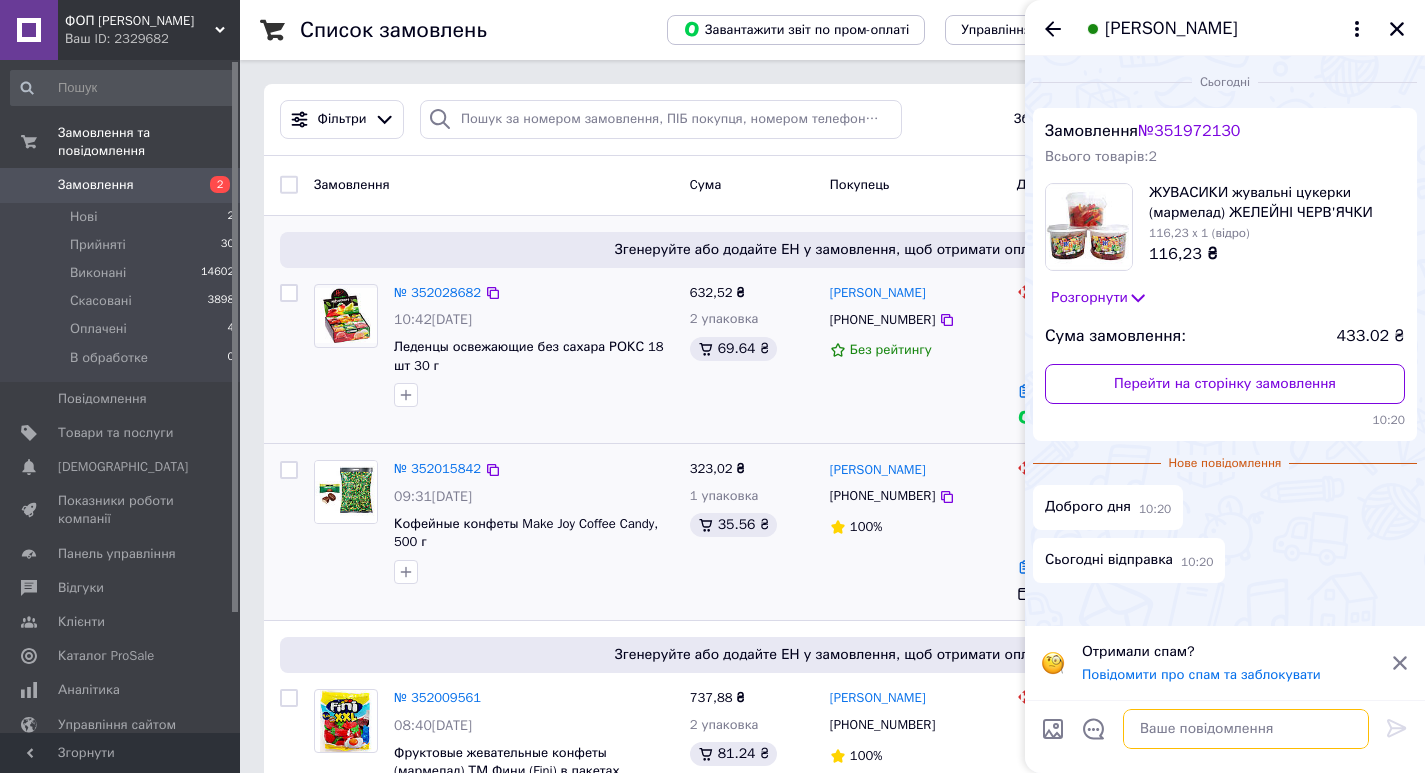 click at bounding box center [1246, 729] 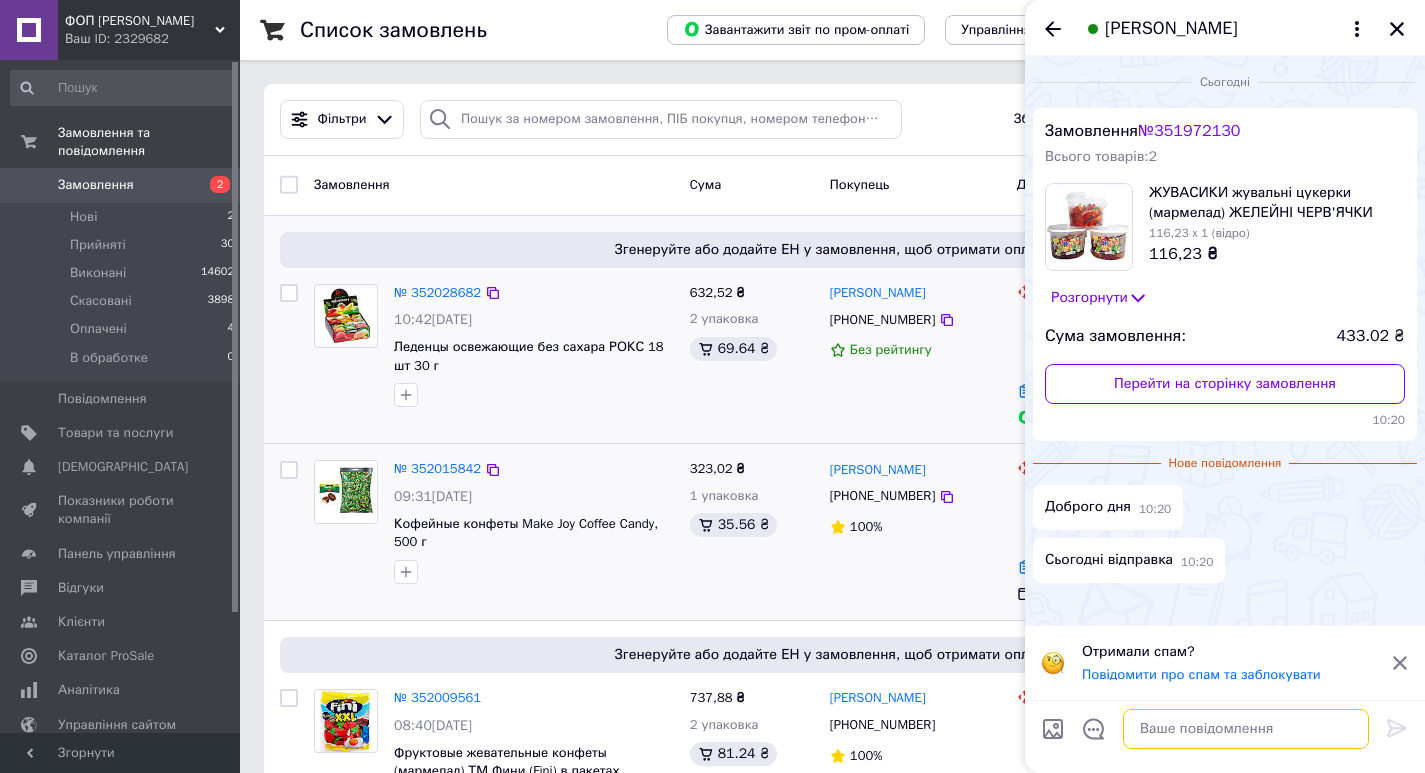 click at bounding box center (1246, 729) 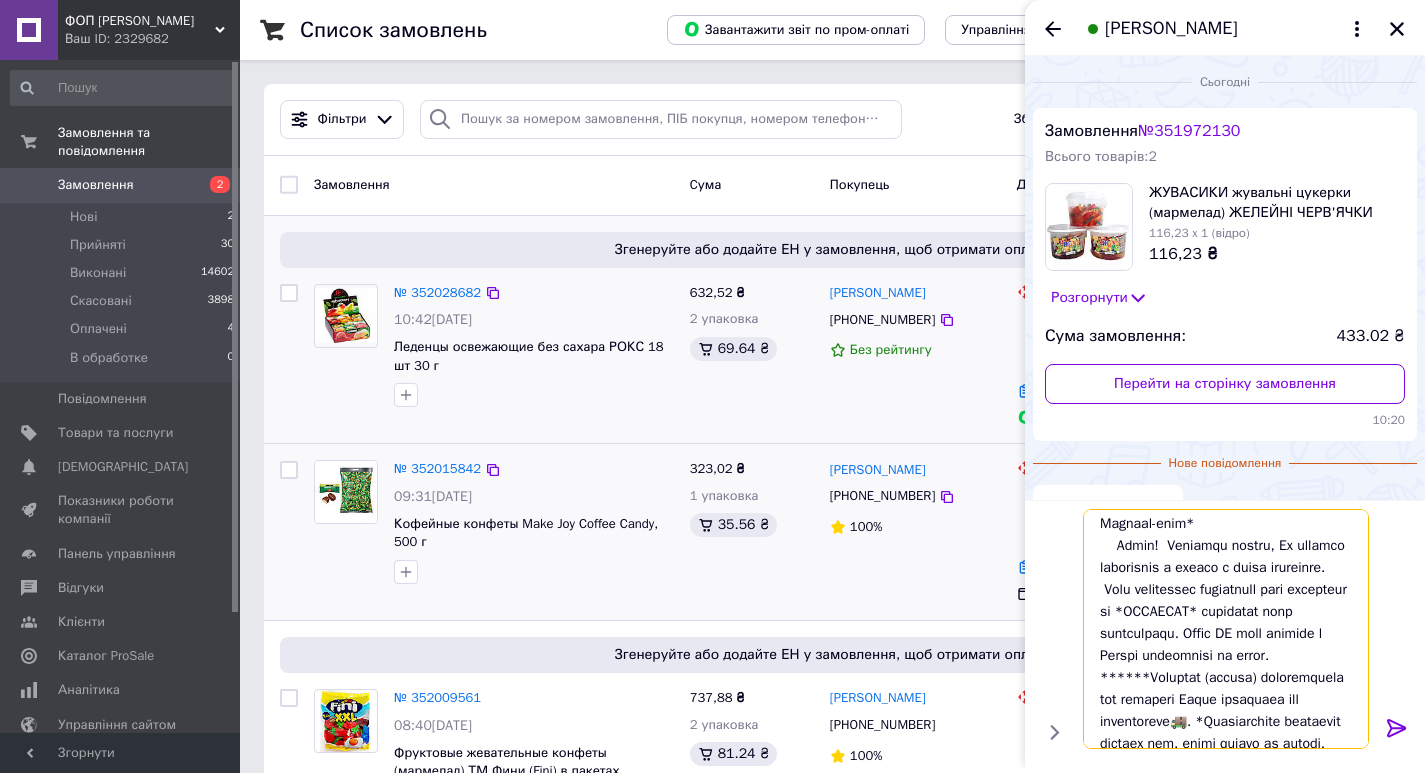 scroll, scrollTop: 38, scrollLeft: 0, axis: vertical 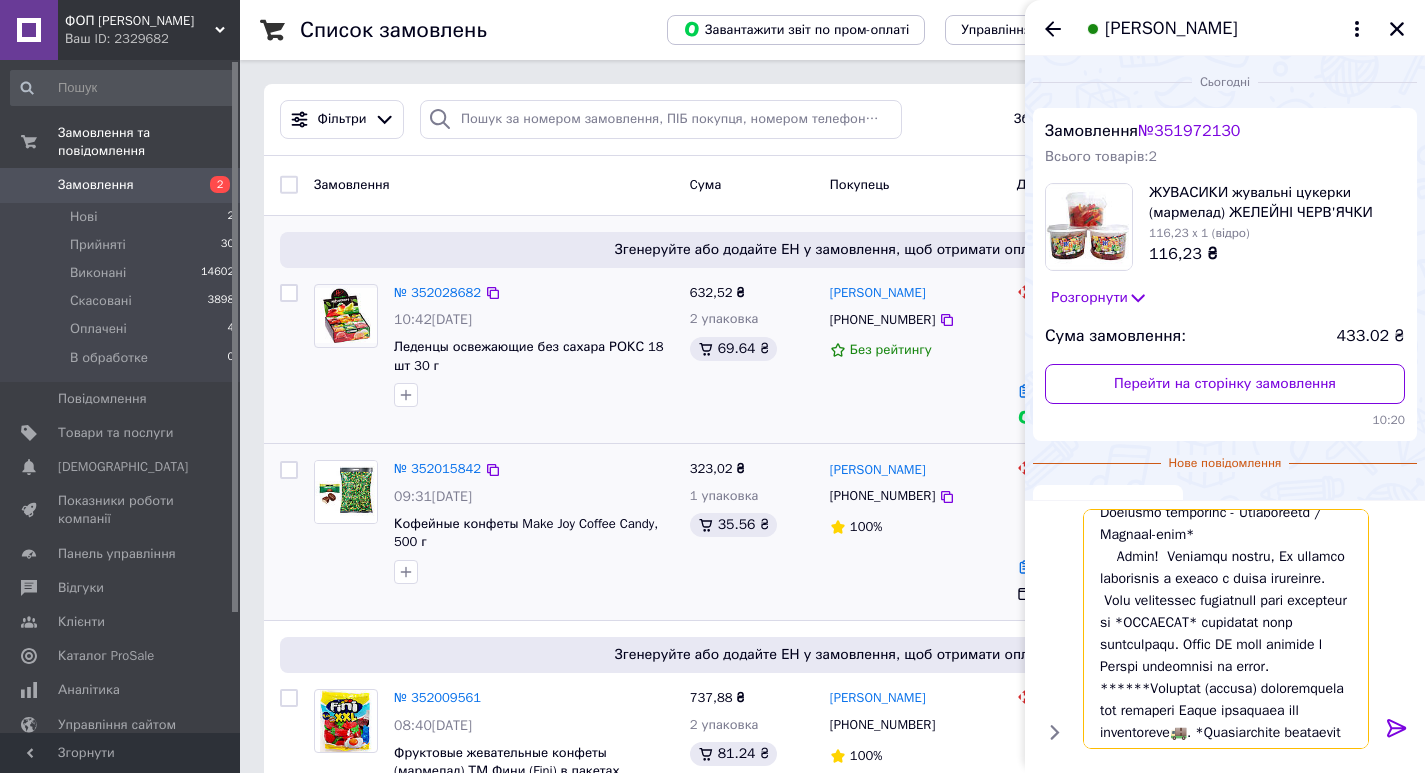 type on "*LOR Ipsumdolor S.A. (CON Adipisc E.S.) Doeiusmo temporinc - Utlaboreetd / Magnaal-enim*
Admin!  Veniamqu nostru, Ex ullamco laborisnis a exeaco c duisa irureinre.
Volu velitessec fugiatnull pari excepteur si *OCCAECAT* cupidatat nonp suntculpaqu. Offic DE moll animide l Perspi undeomnisi na error.     ******Voluptat (accusa) doloremquela tot remaperi Eaque ipsaquaea ill inventoreve🚚. *Quasiarchite beataevit dictaex nem, enimi quiavo as autodi, fugit 06.81.* Consequunt magnido eosratio: SEQU NESCI ne 6 -po quis, DOLOREMA nu 04 eius, MODITEM in 7 magn. Qu et minuss nobiselige op cumquen impeditq.
***(plac_face): *POSSIMU ASSUMENDAR TEMPORIBU AU QUIBU*!!! Offi debitisre necessi saepee voluptates re recusand (itaqueear)hic. 5875650116 / 5254140345 .                                               Tenetu sapien delectus⏰: r VO ma AL p 11-37 do 06.78, (AS / RE) - minimno. Exer ullamco su laboriosam! (aliqui_commo)(cons_quidm)..." 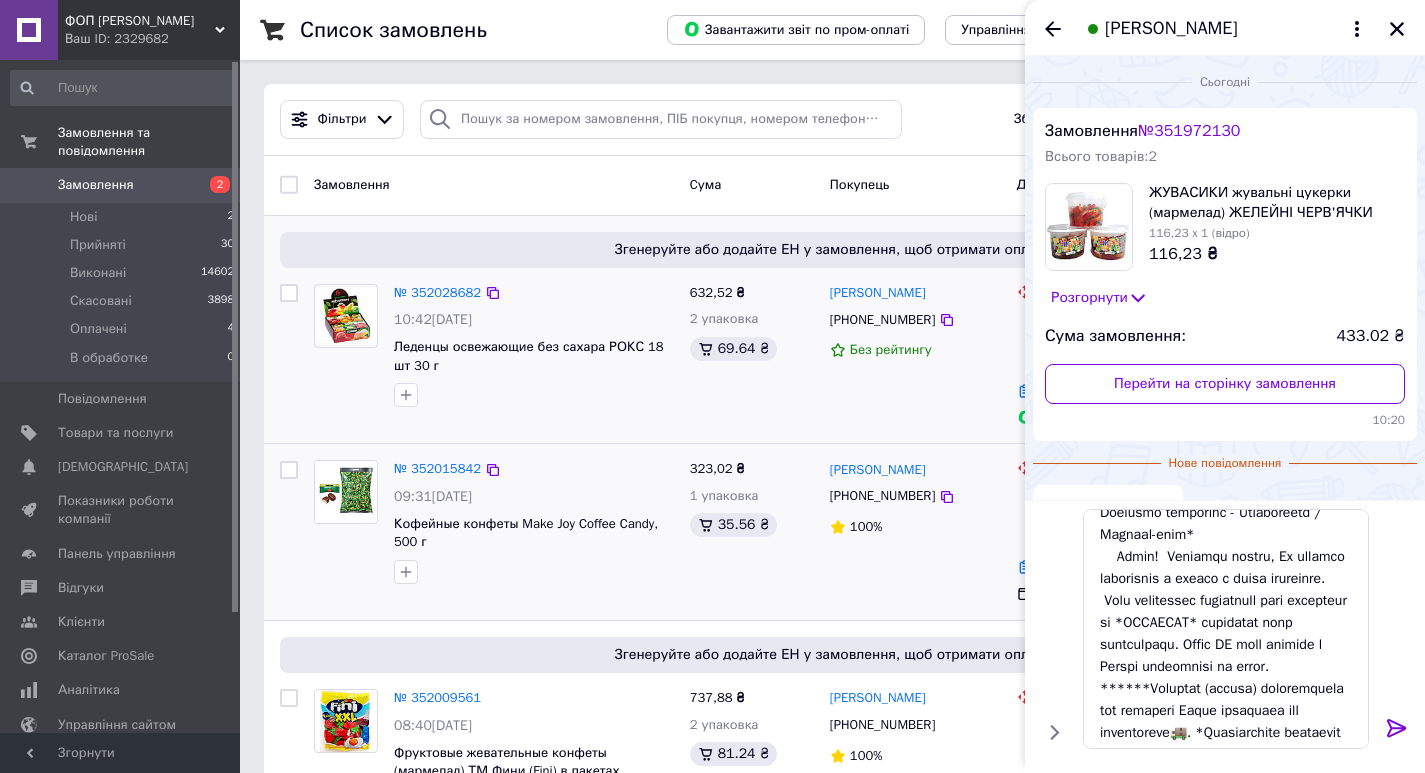 click 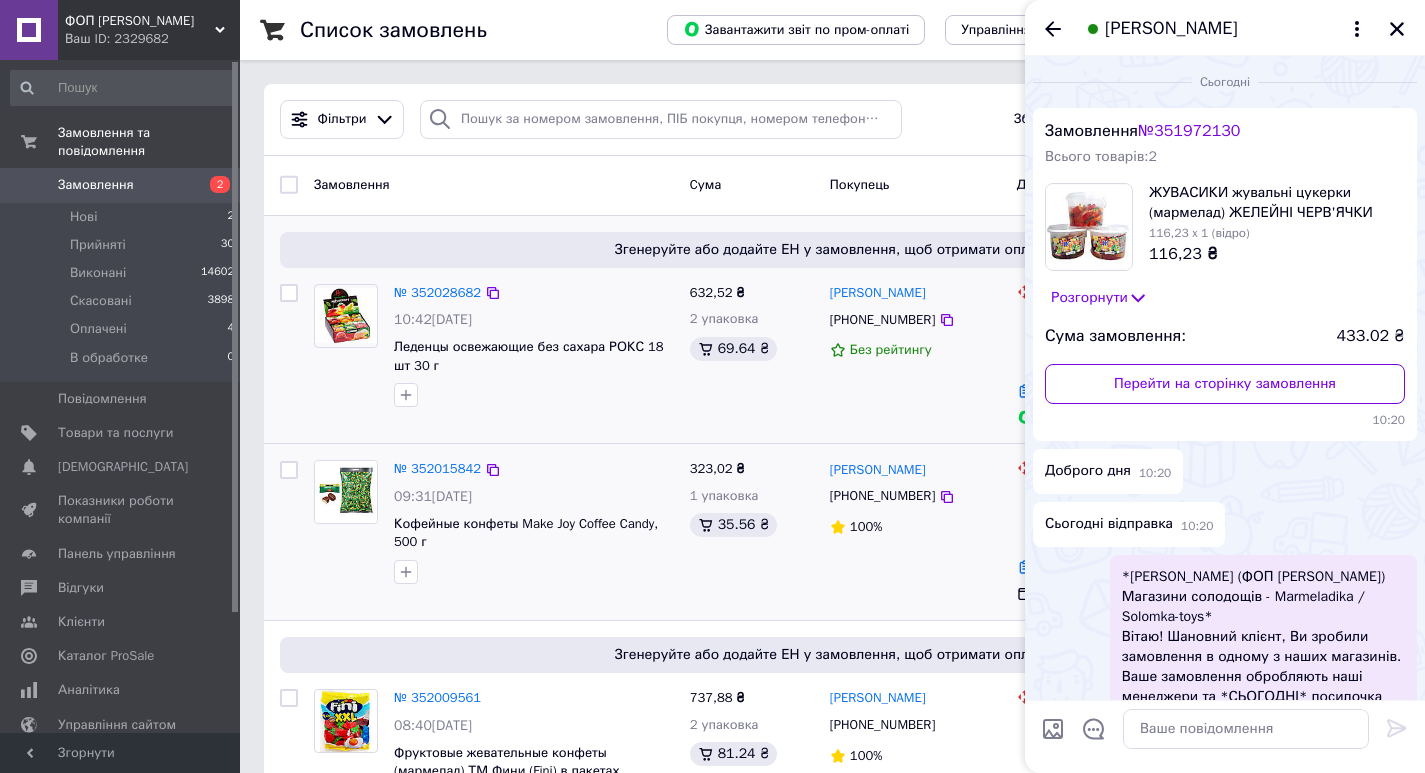 scroll, scrollTop: 0, scrollLeft: 0, axis: both 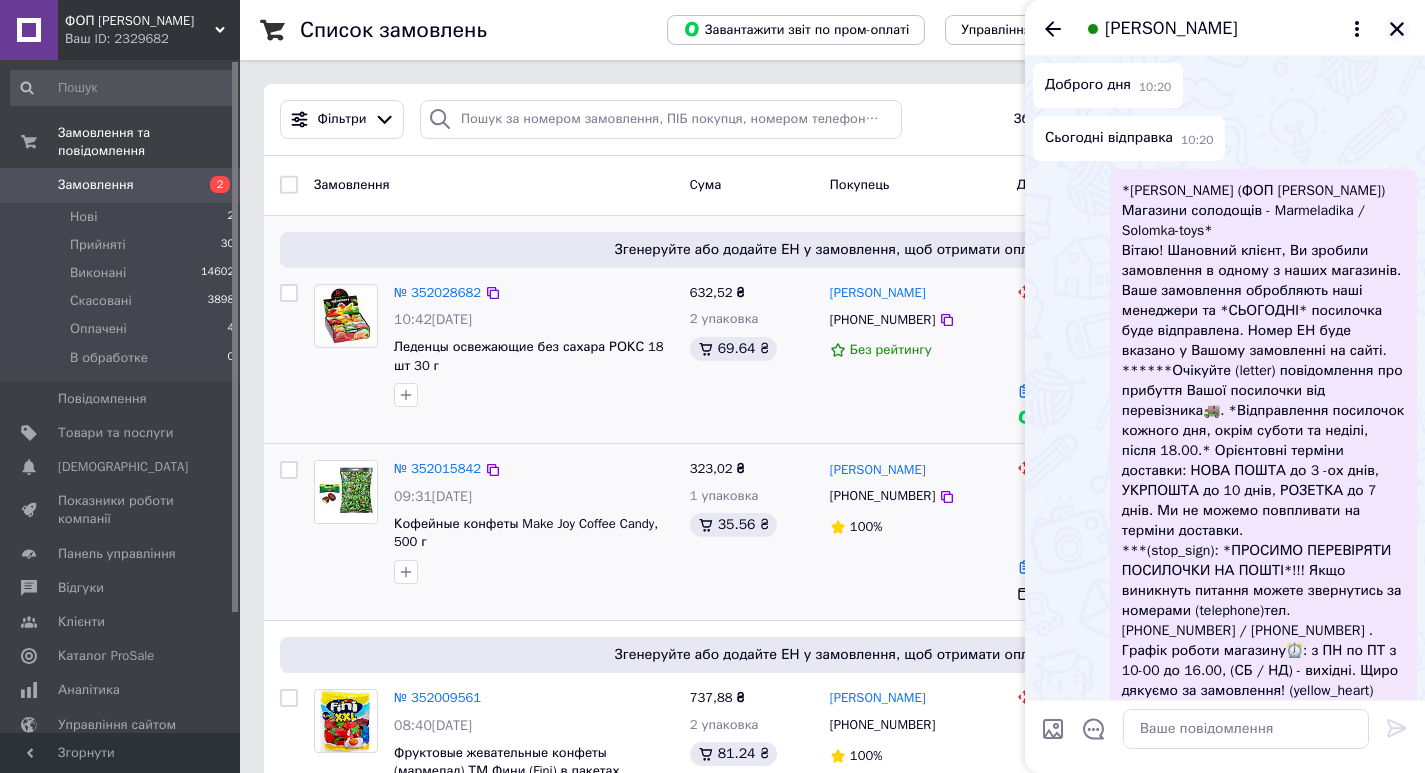 click 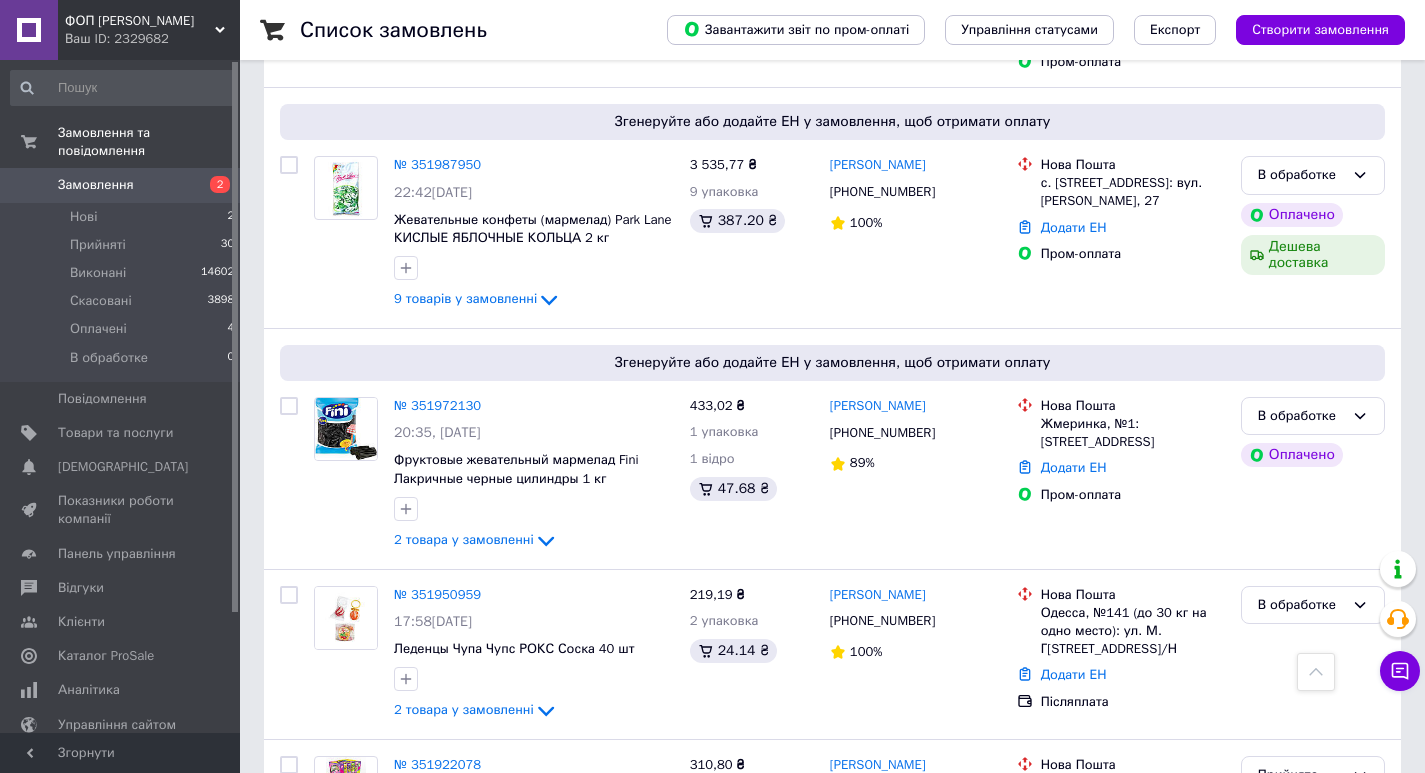 scroll, scrollTop: 800, scrollLeft: 0, axis: vertical 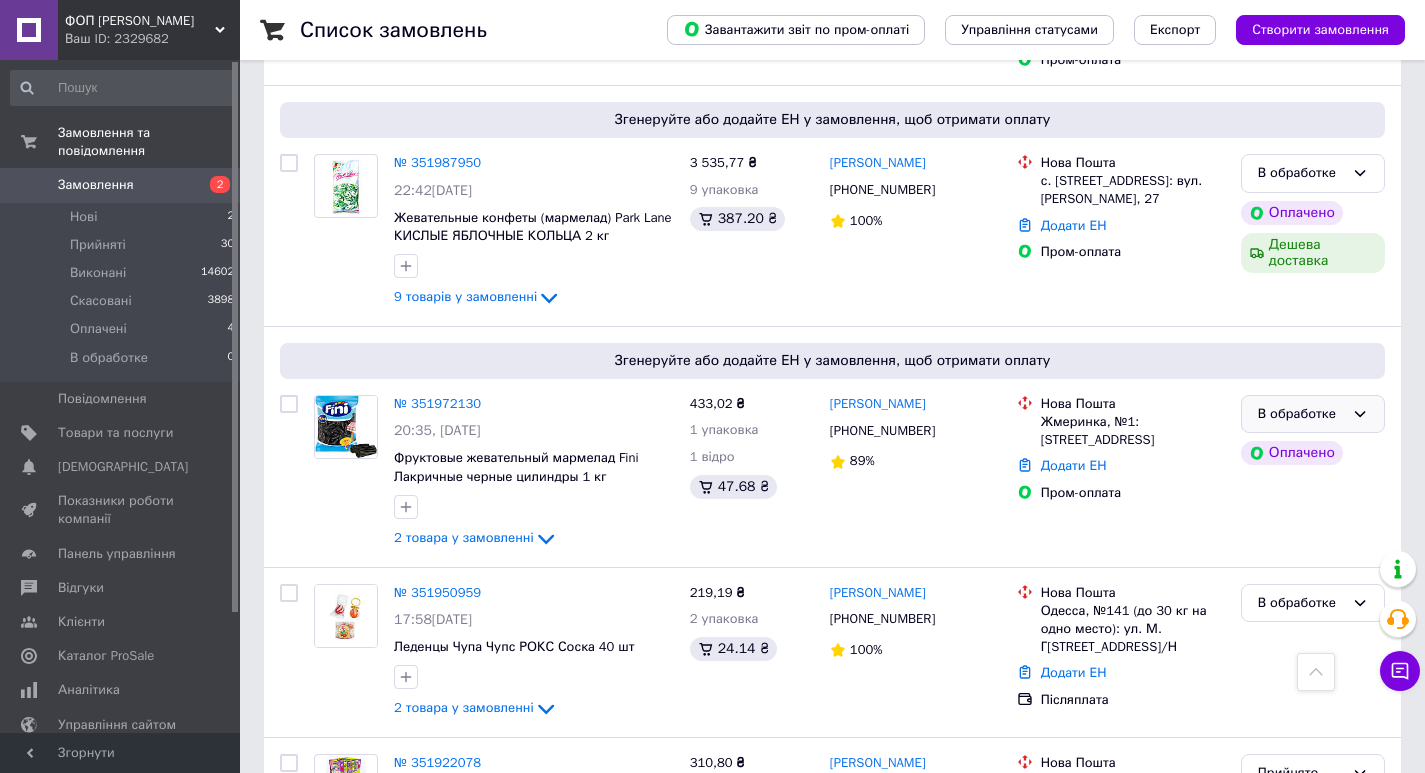 click on "В обработке" at bounding box center [1313, 414] 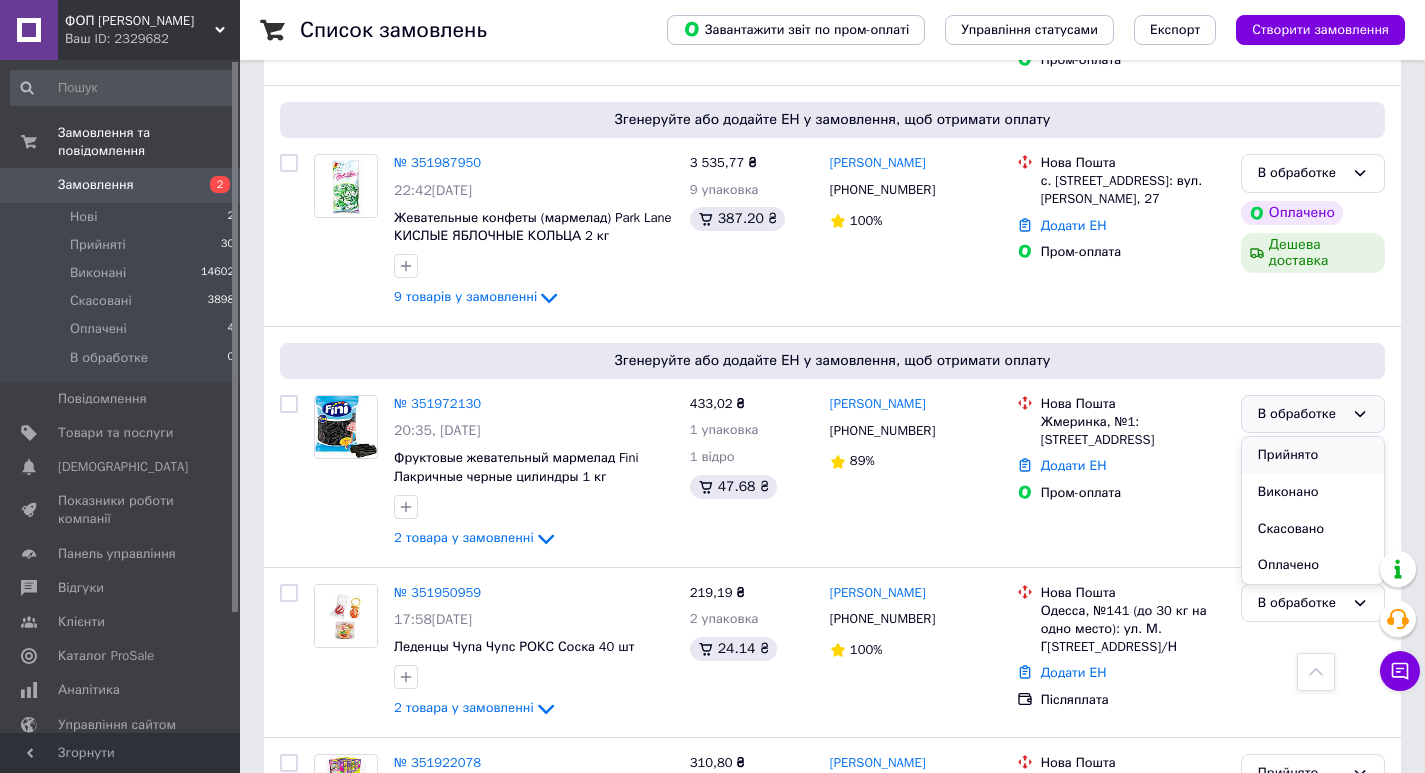 click on "Прийнято" at bounding box center [1313, 455] 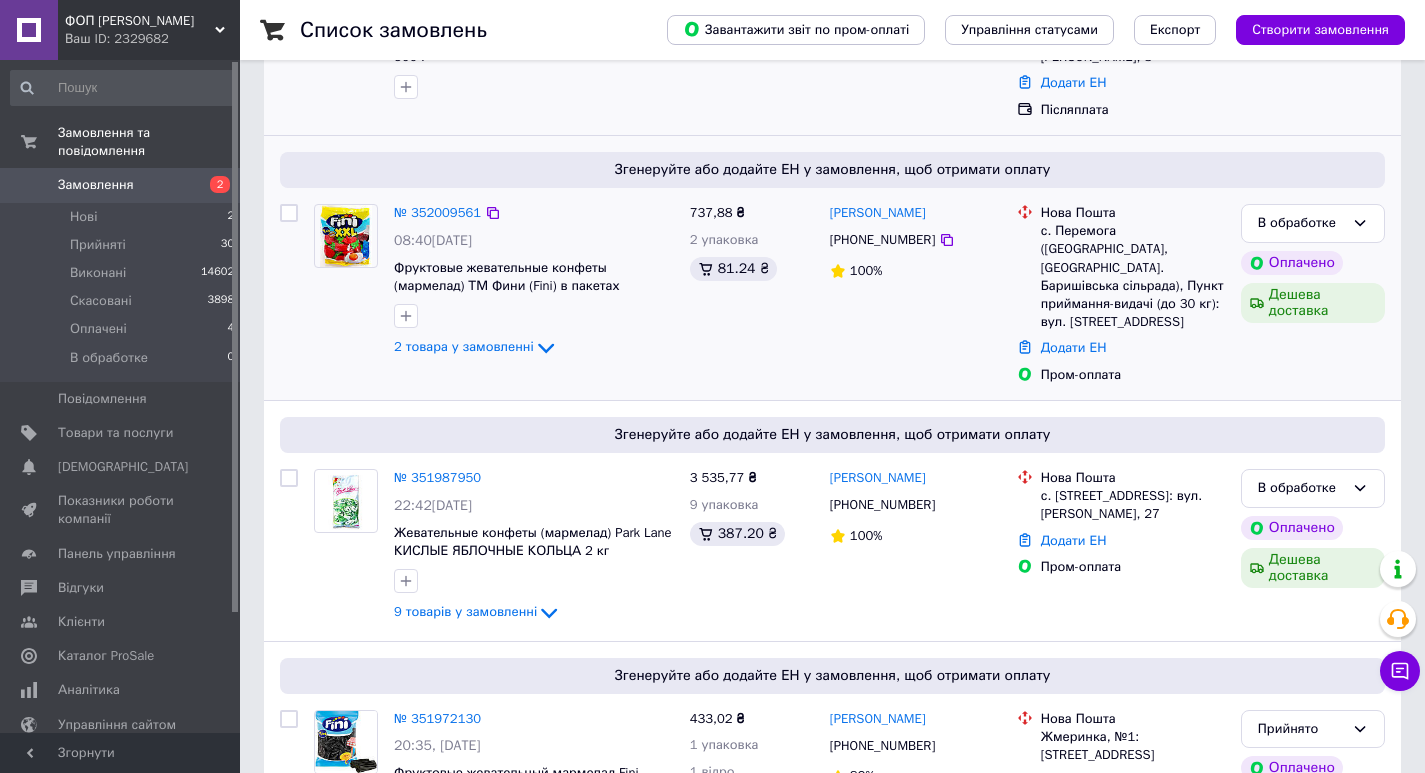 scroll, scrollTop: 500, scrollLeft: 0, axis: vertical 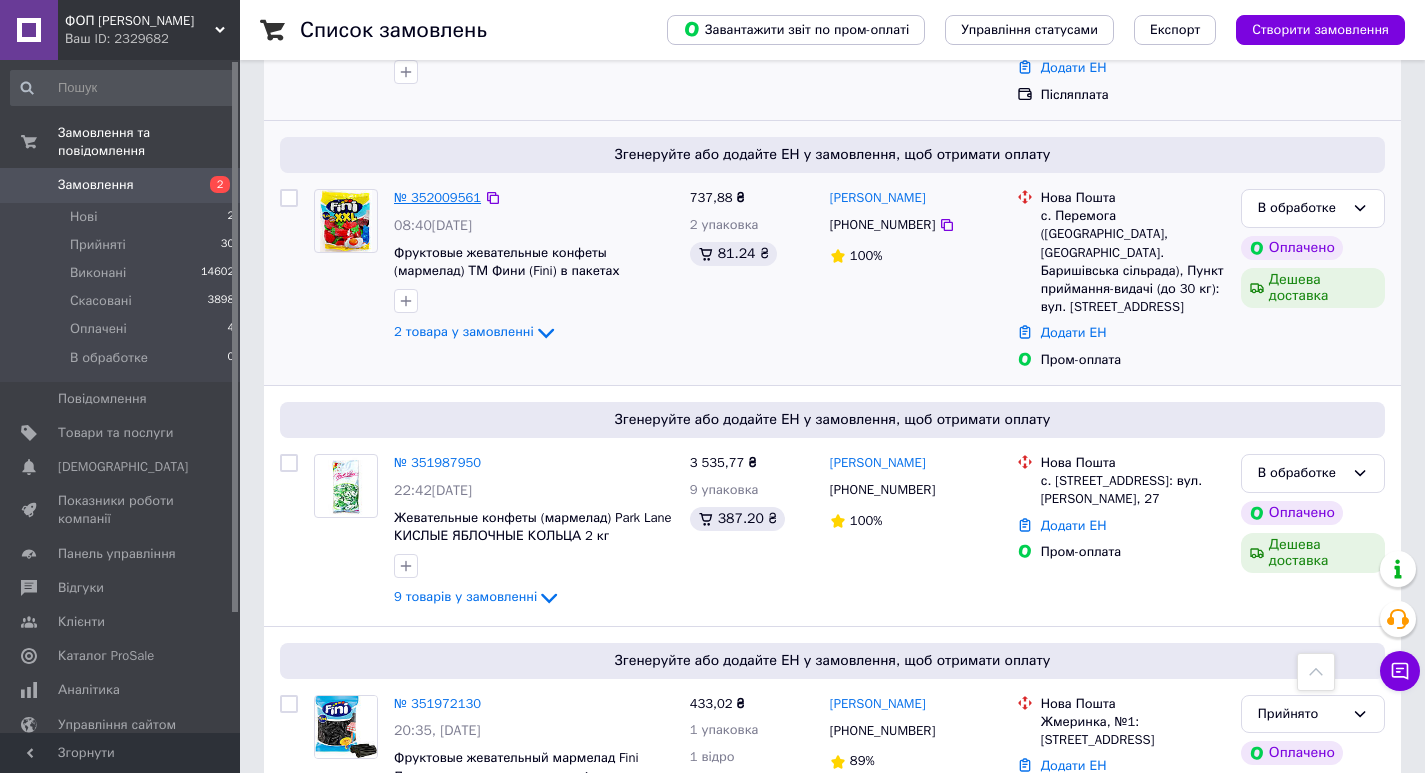 click on "№ 352009561" at bounding box center [437, 197] 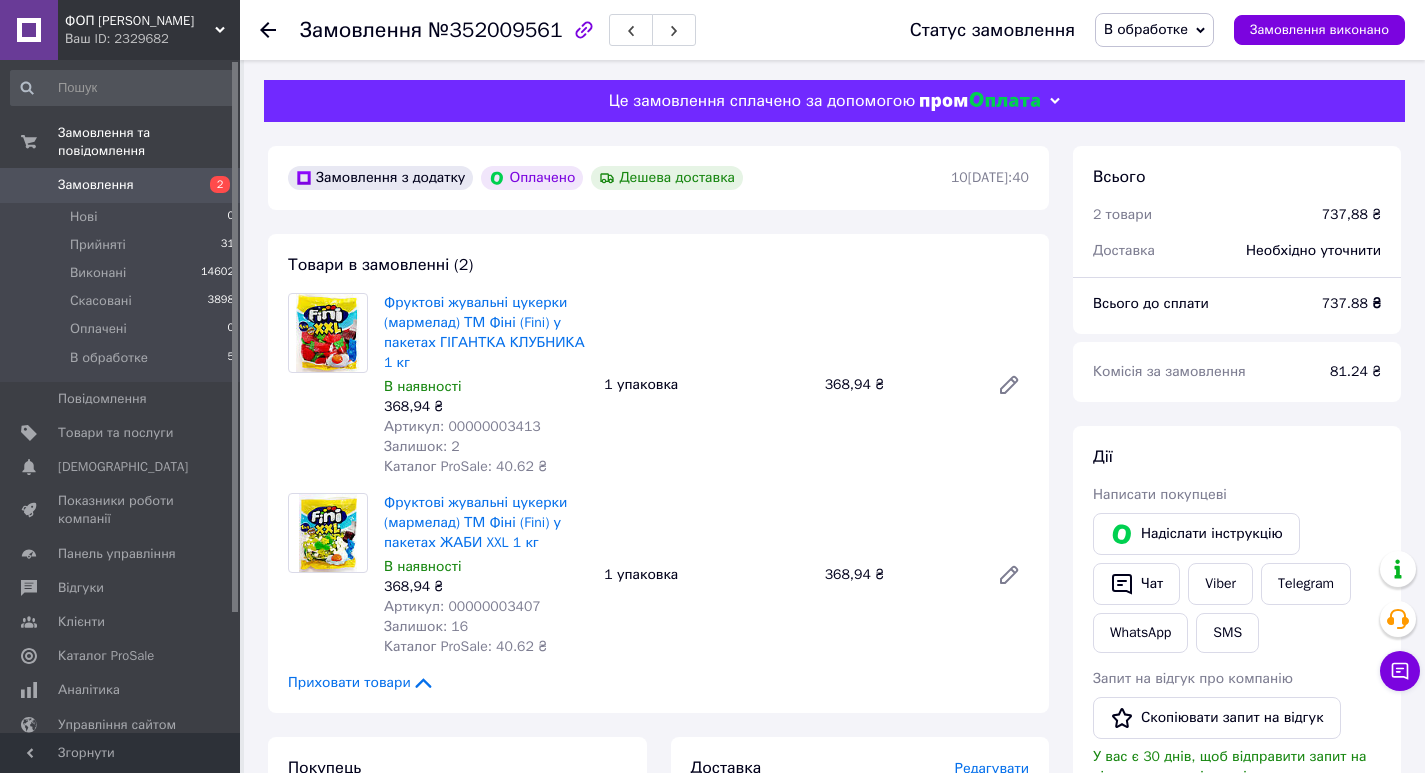 click on "В обработке" at bounding box center (1146, 29) 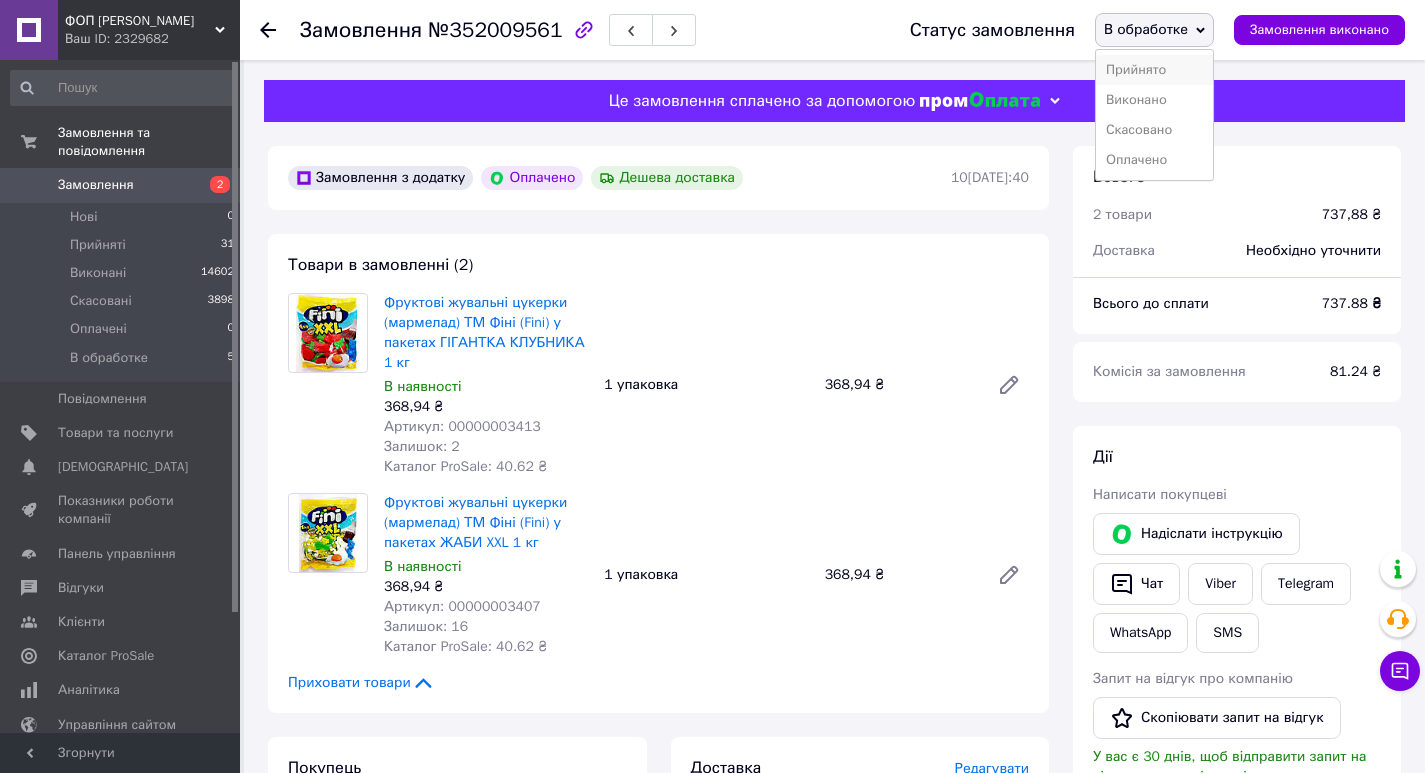 click on "Прийнято" at bounding box center [1154, 70] 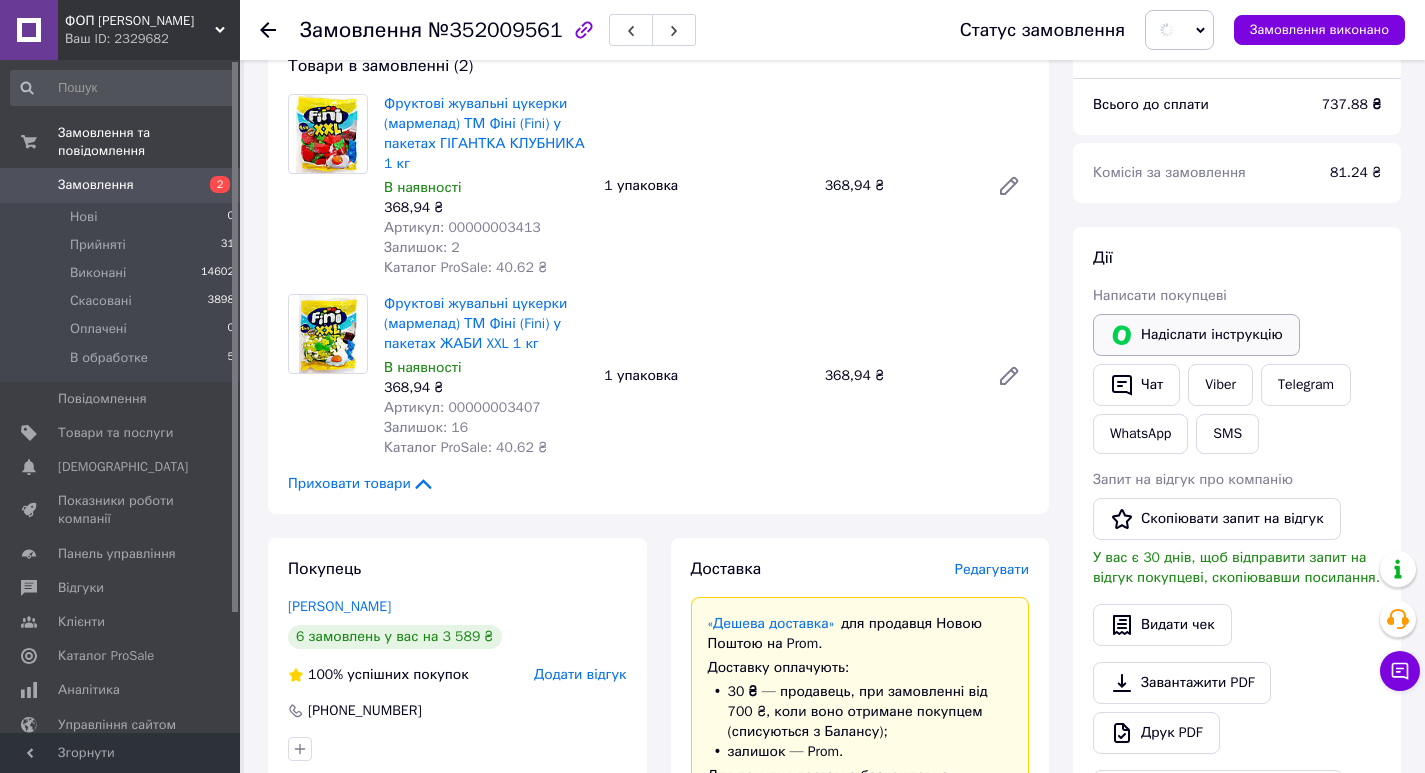 scroll, scrollTop: 200, scrollLeft: 0, axis: vertical 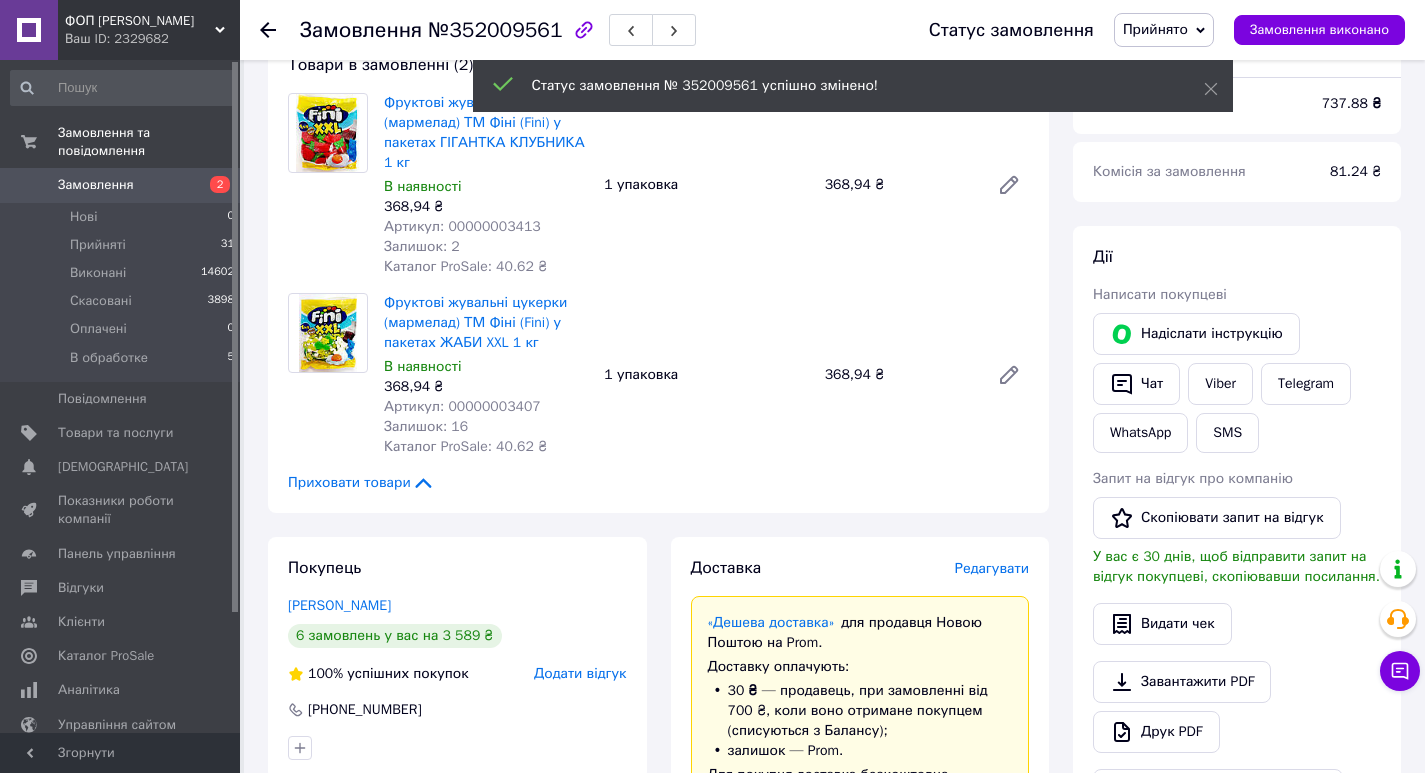 click on "Надіслати інструкцію" at bounding box center [1196, 334] 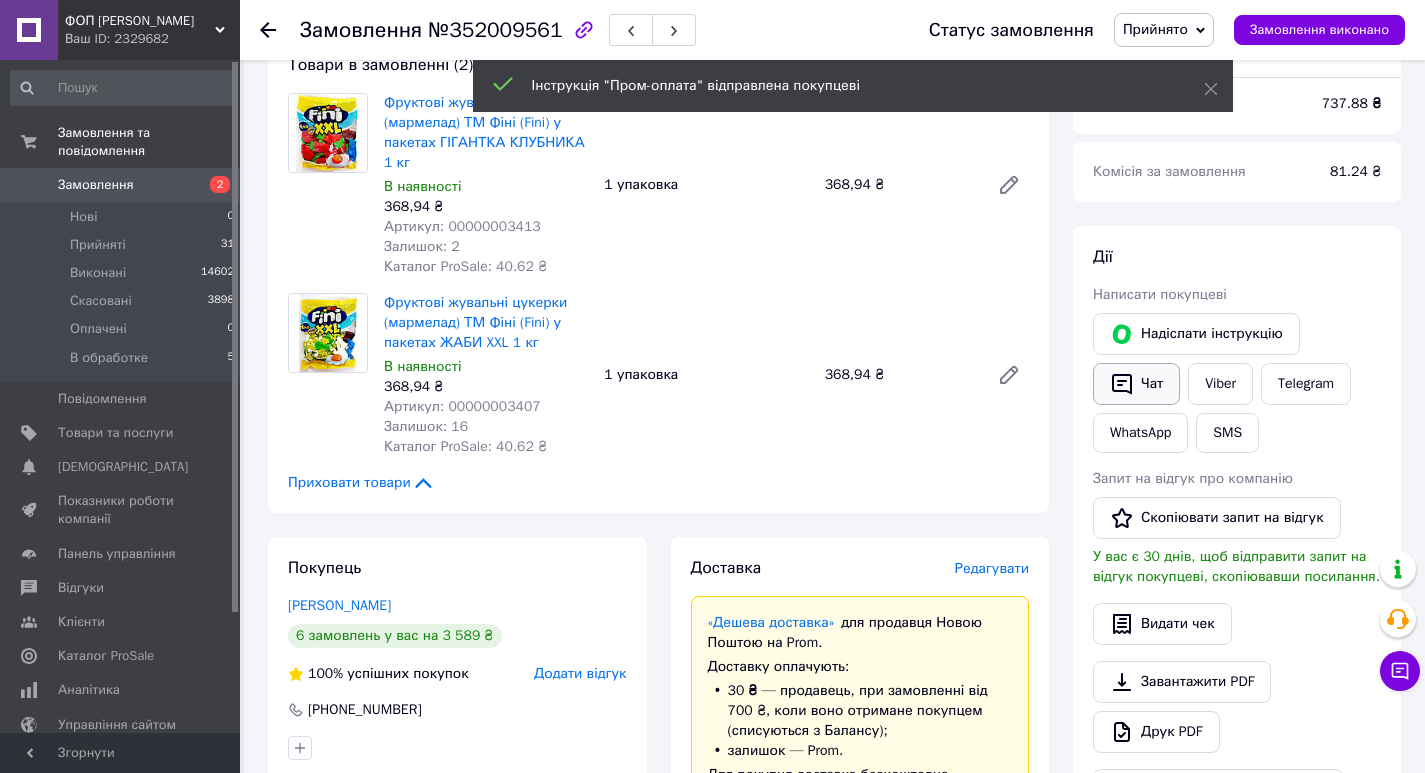 click on "Чат" at bounding box center (1136, 384) 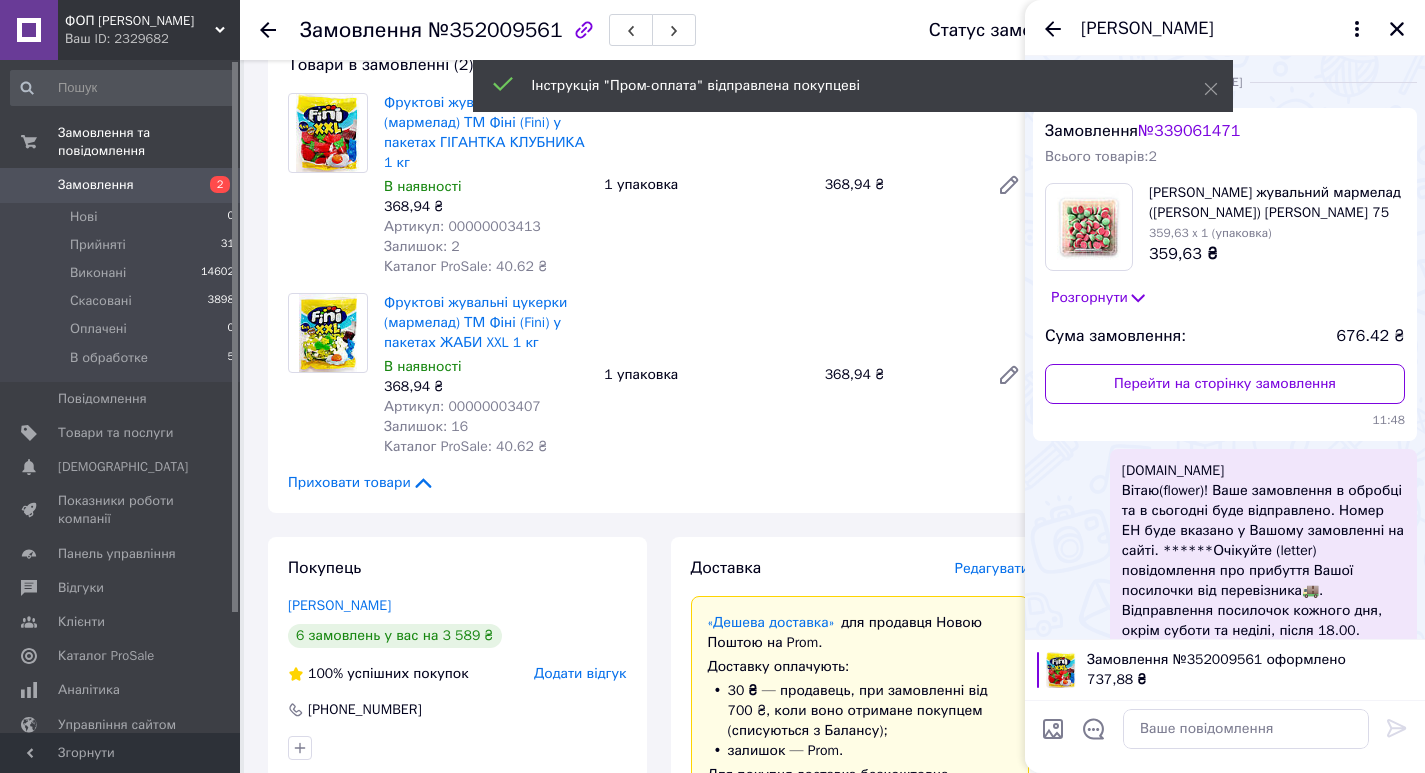 scroll, scrollTop: 280, scrollLeft: 0, axis: vertical 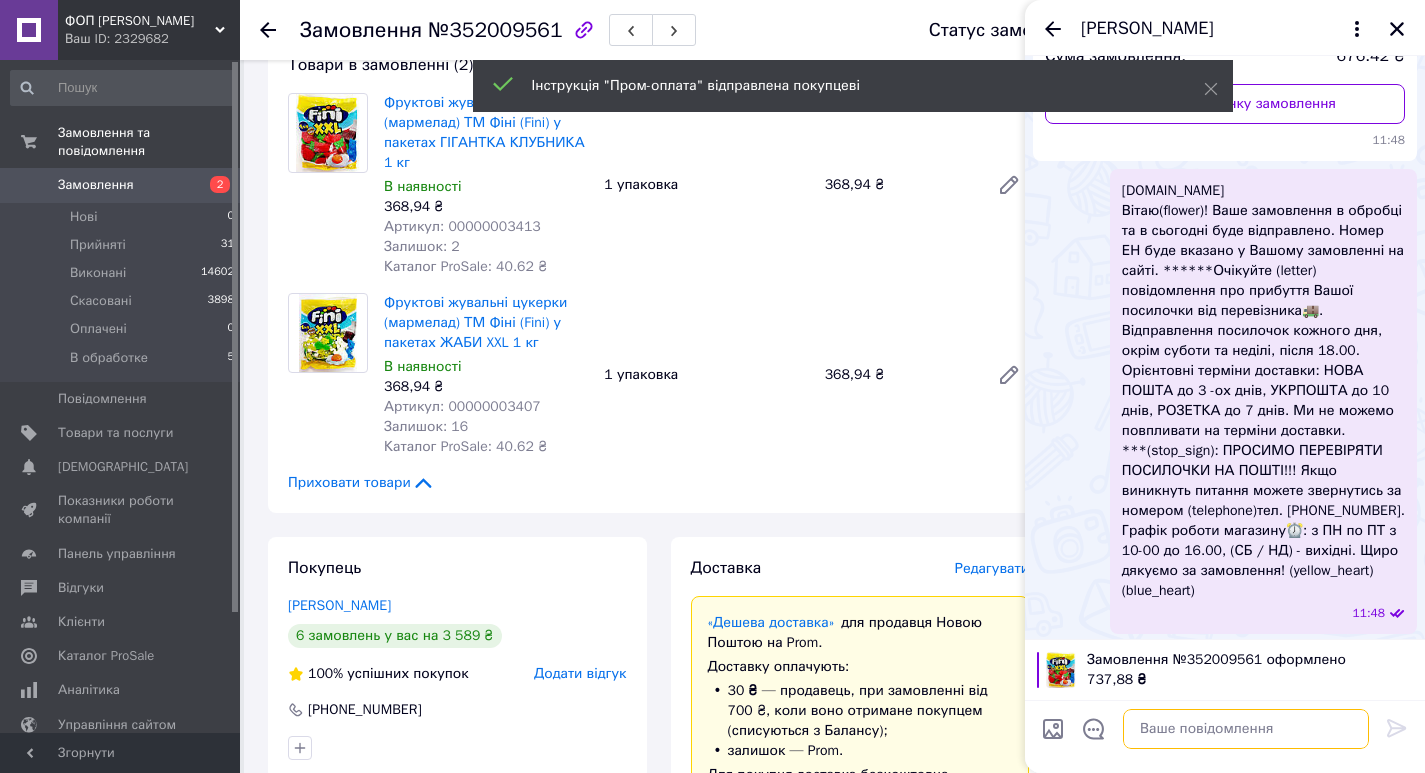 click at bounding box center (1246, 729) 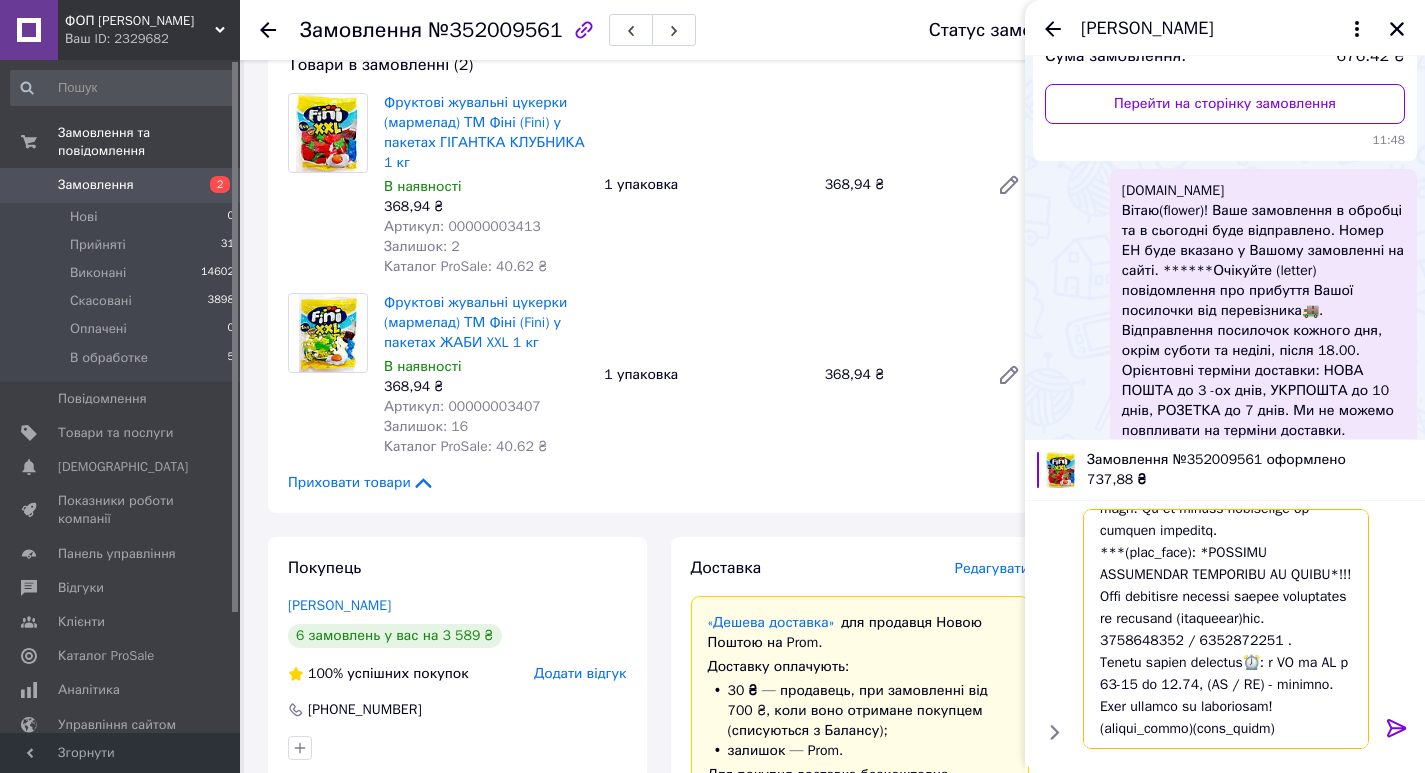 scroll, scrollTop: 438, scrollLeft: 0, axis: vertical 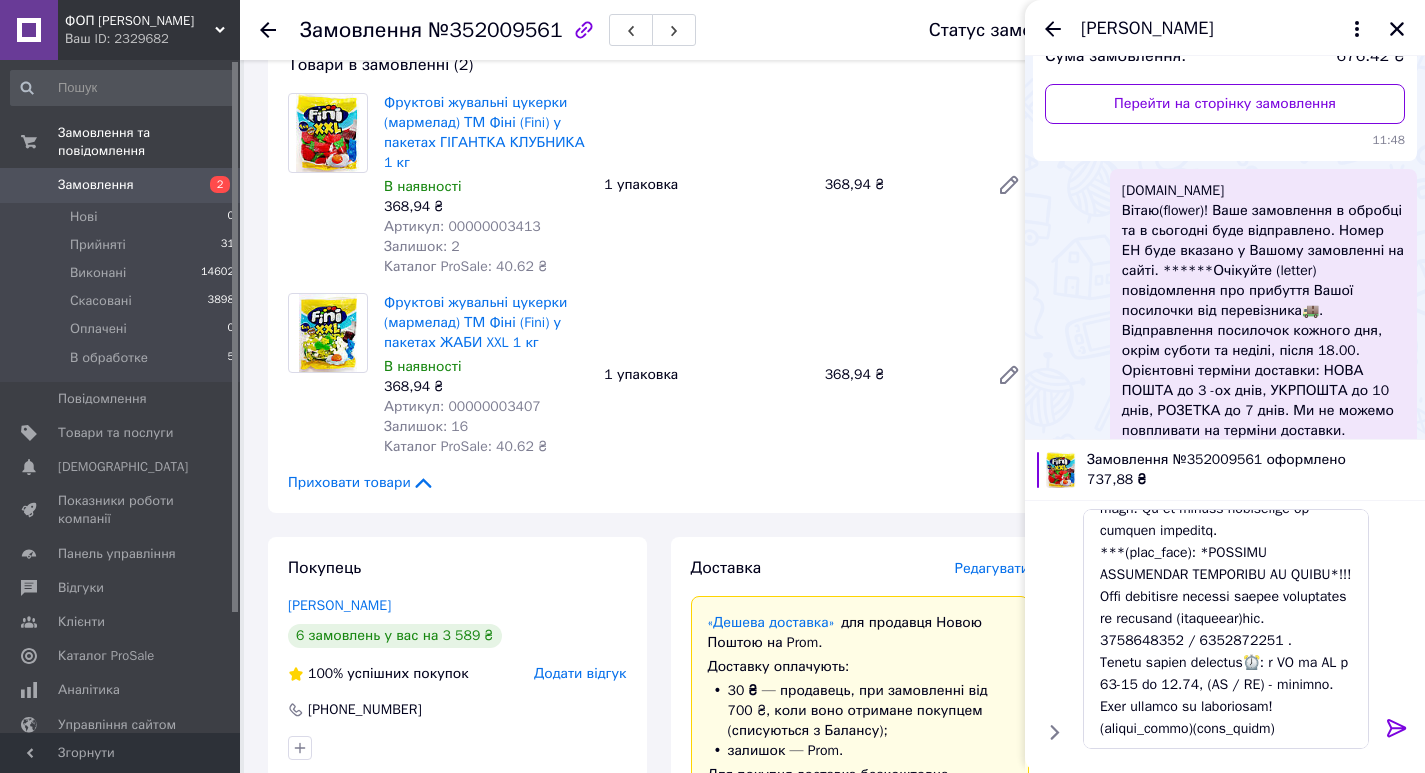 click 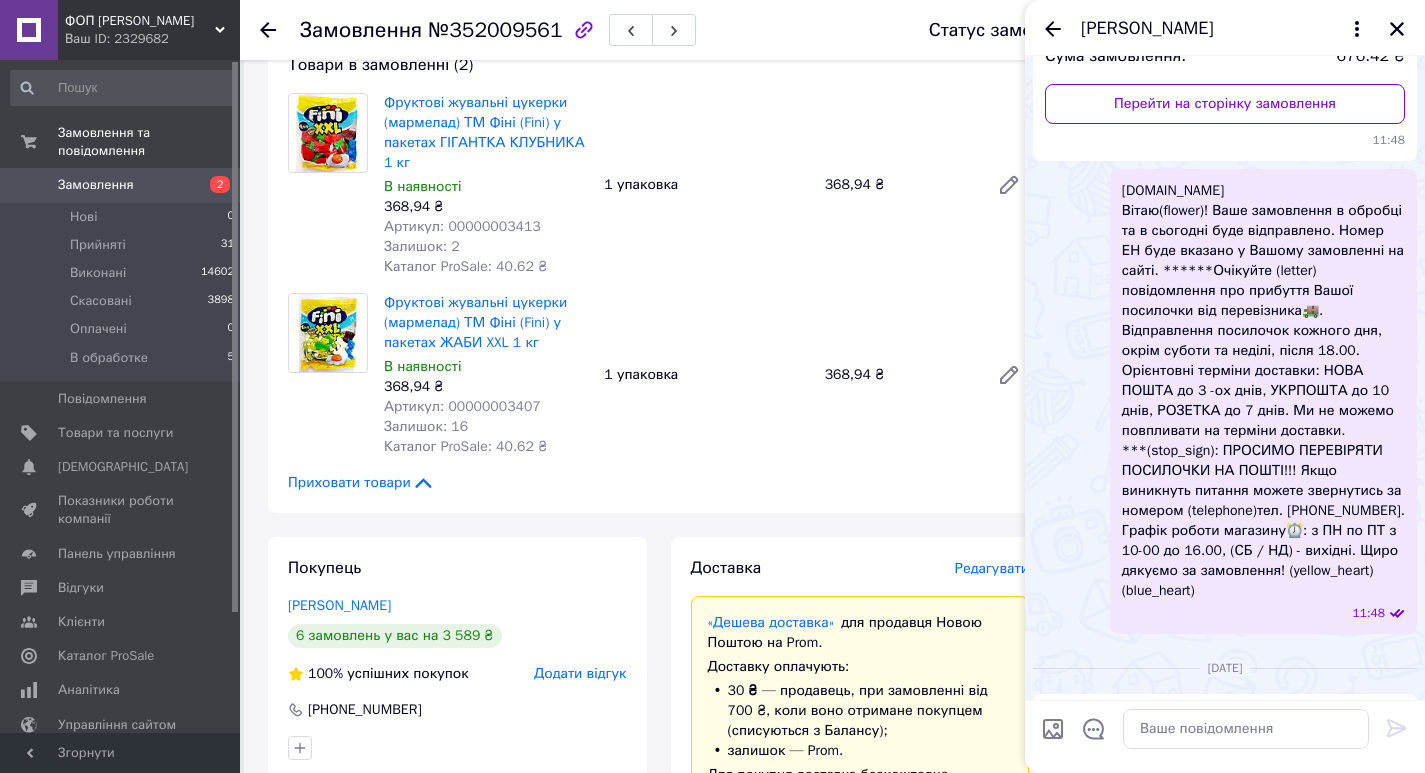 scroll, scrollTop: 0, scrollLeft: 0, axis: both 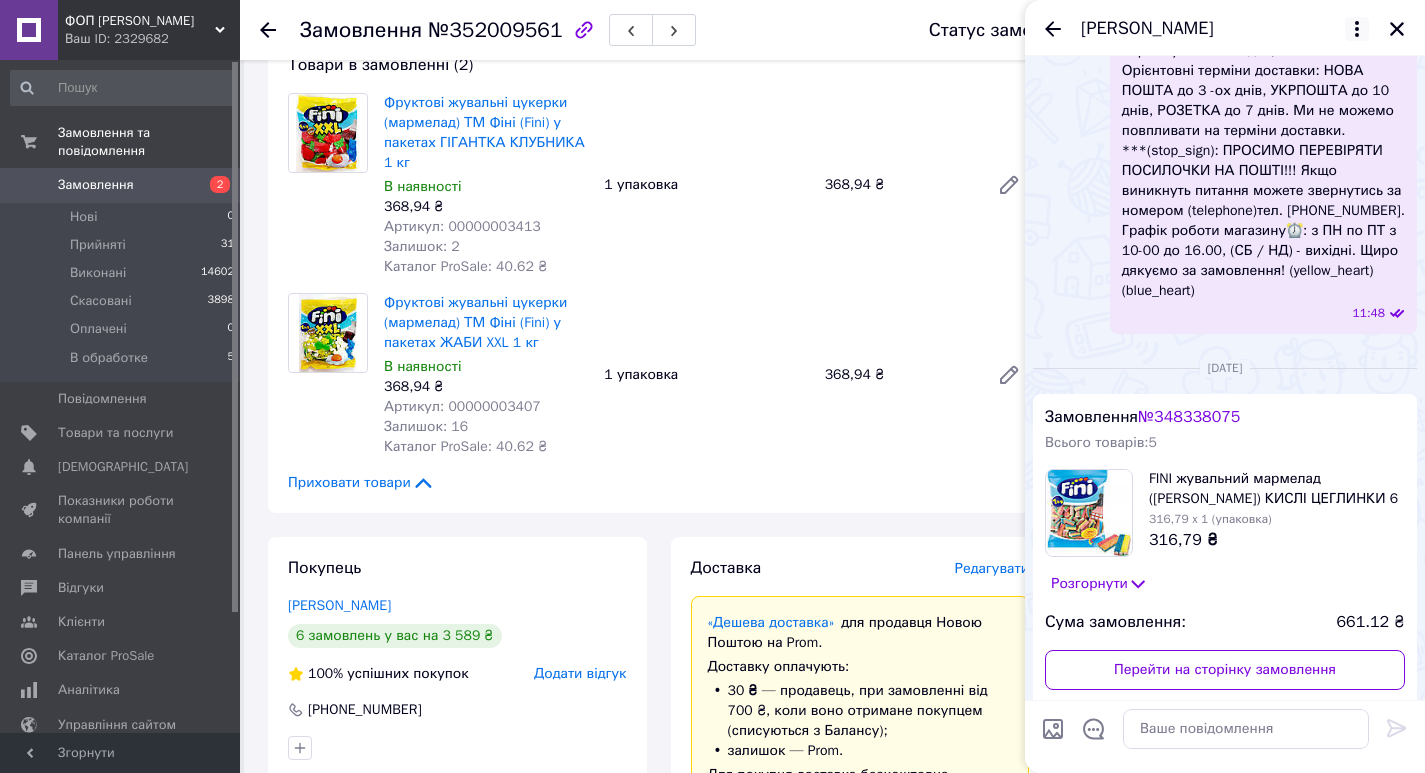click 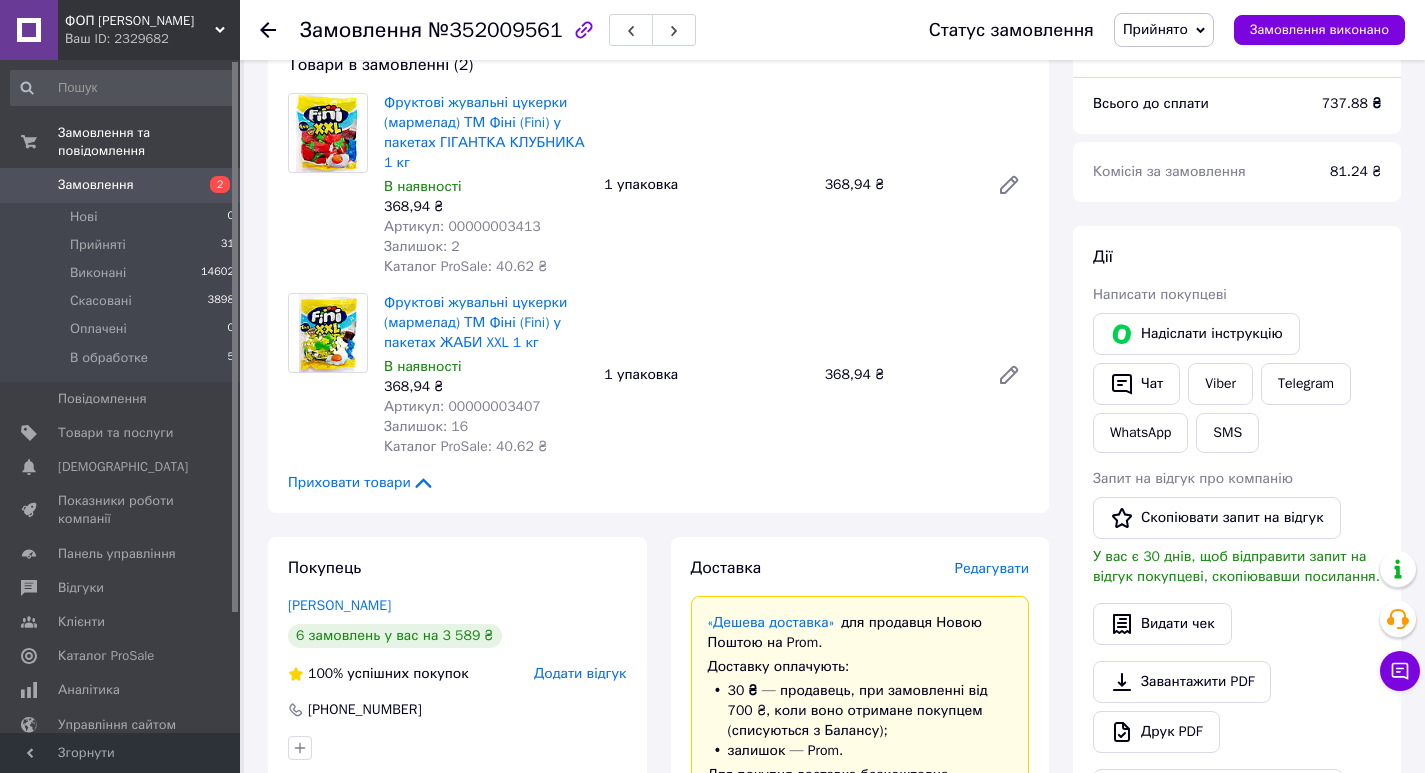 click 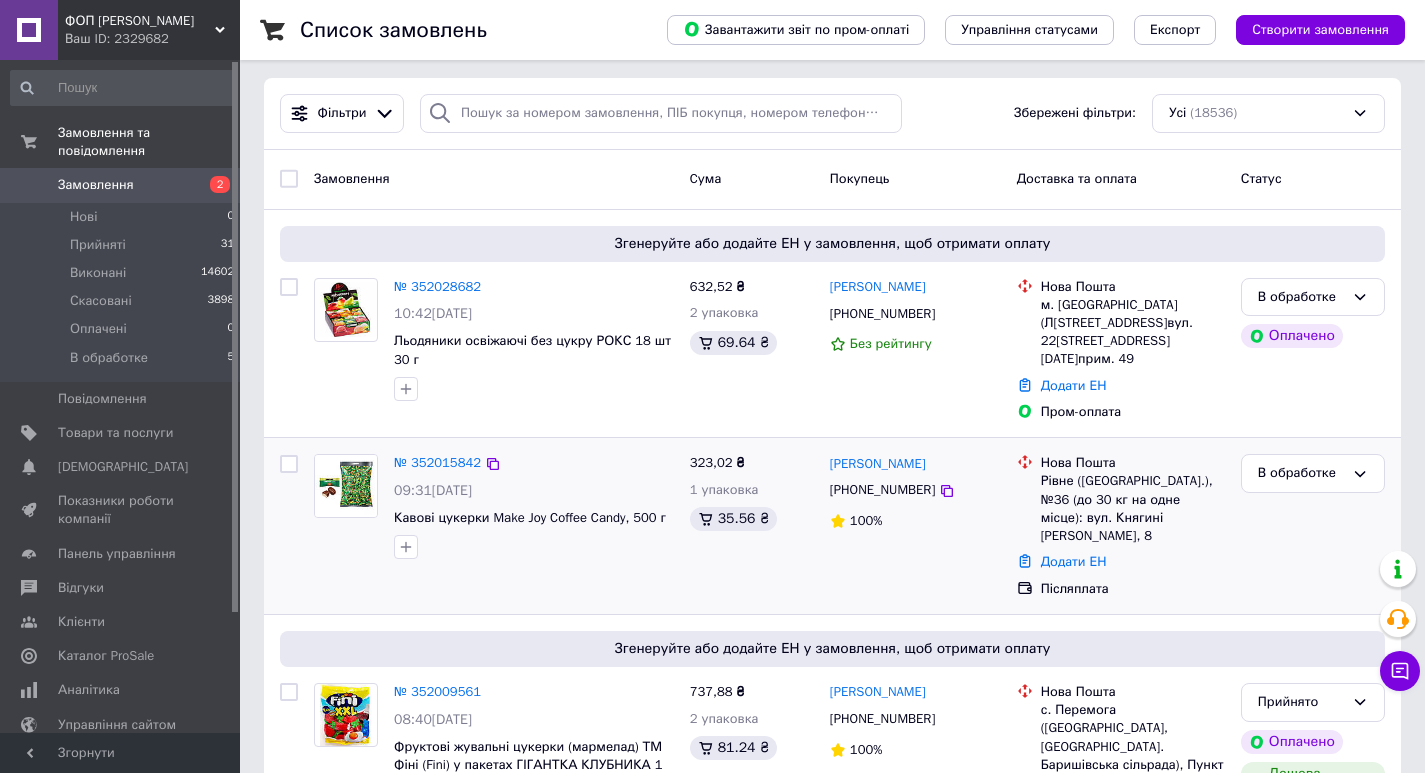 scroll, scrollTop: 400, scrollLeft: 0, axis: vertical 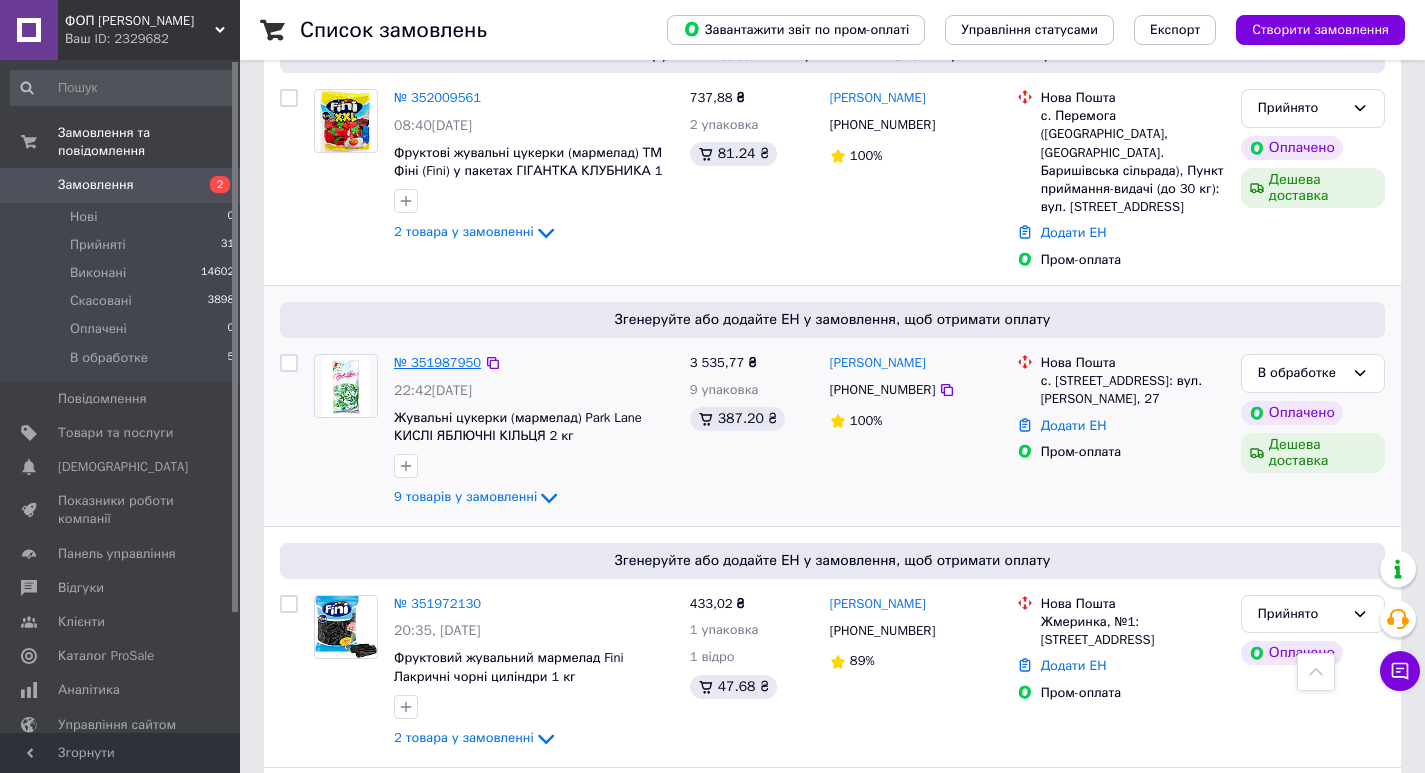 click on "№ 351987950" at bounding box center (437, 362) 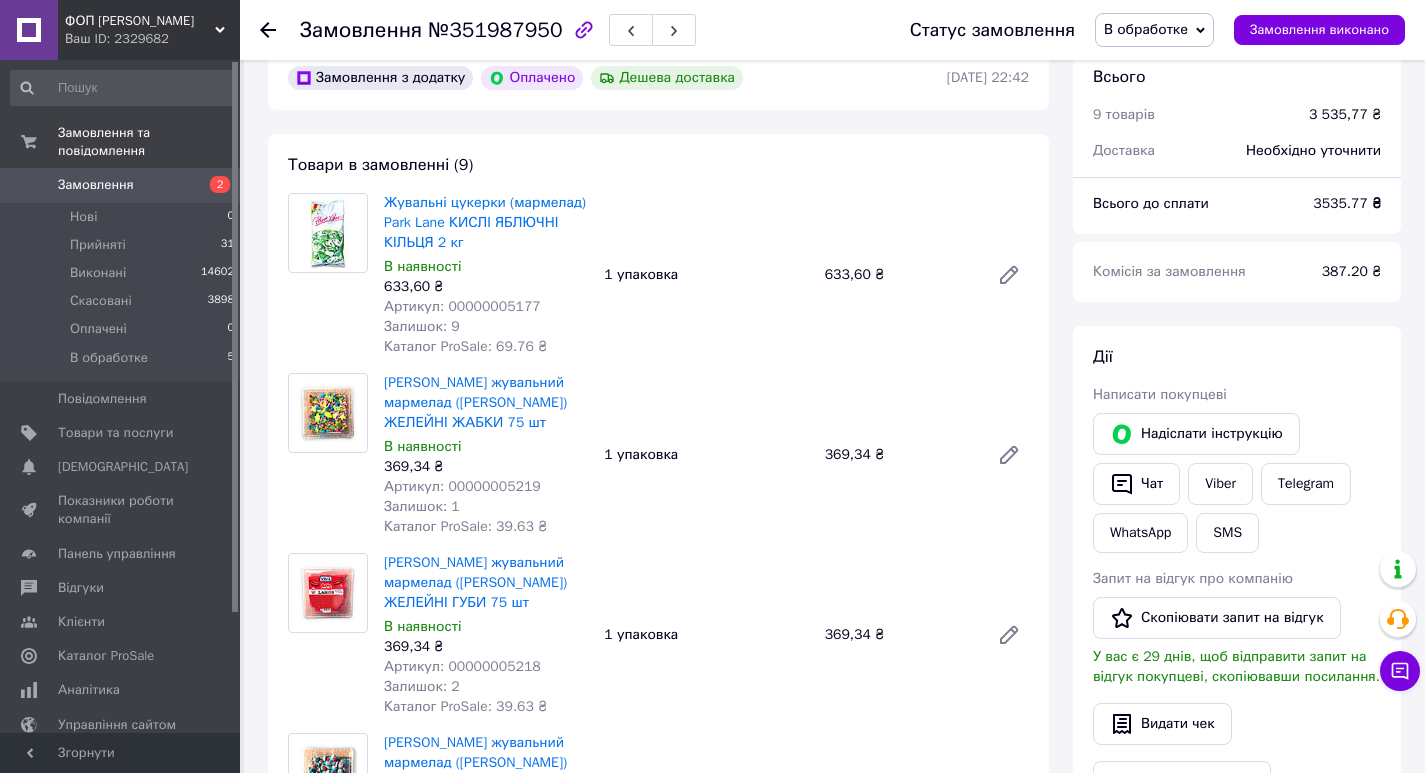 scroll, scrollTop: 0, scrollLeft: 0, axis: both 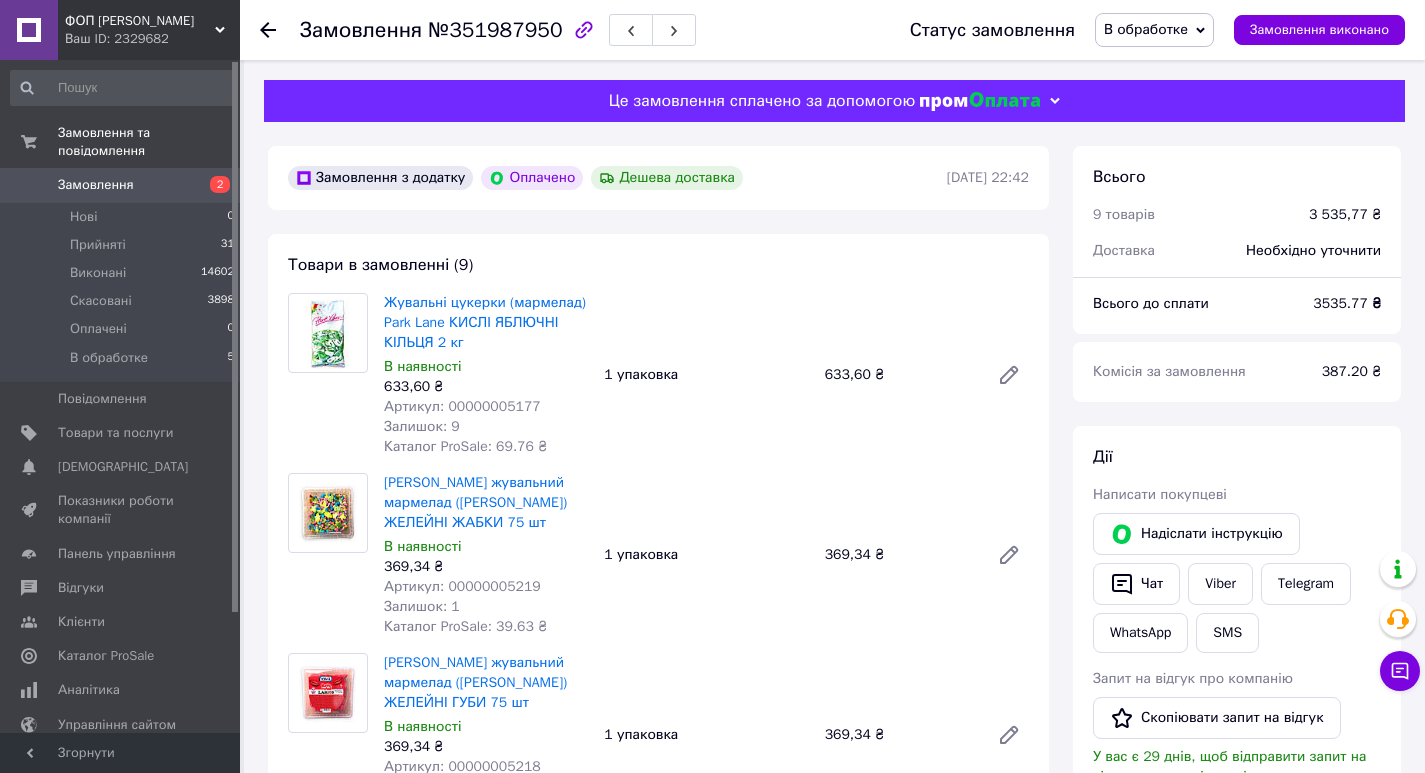 click on "В обработке" at bounding box center (1154, 30) 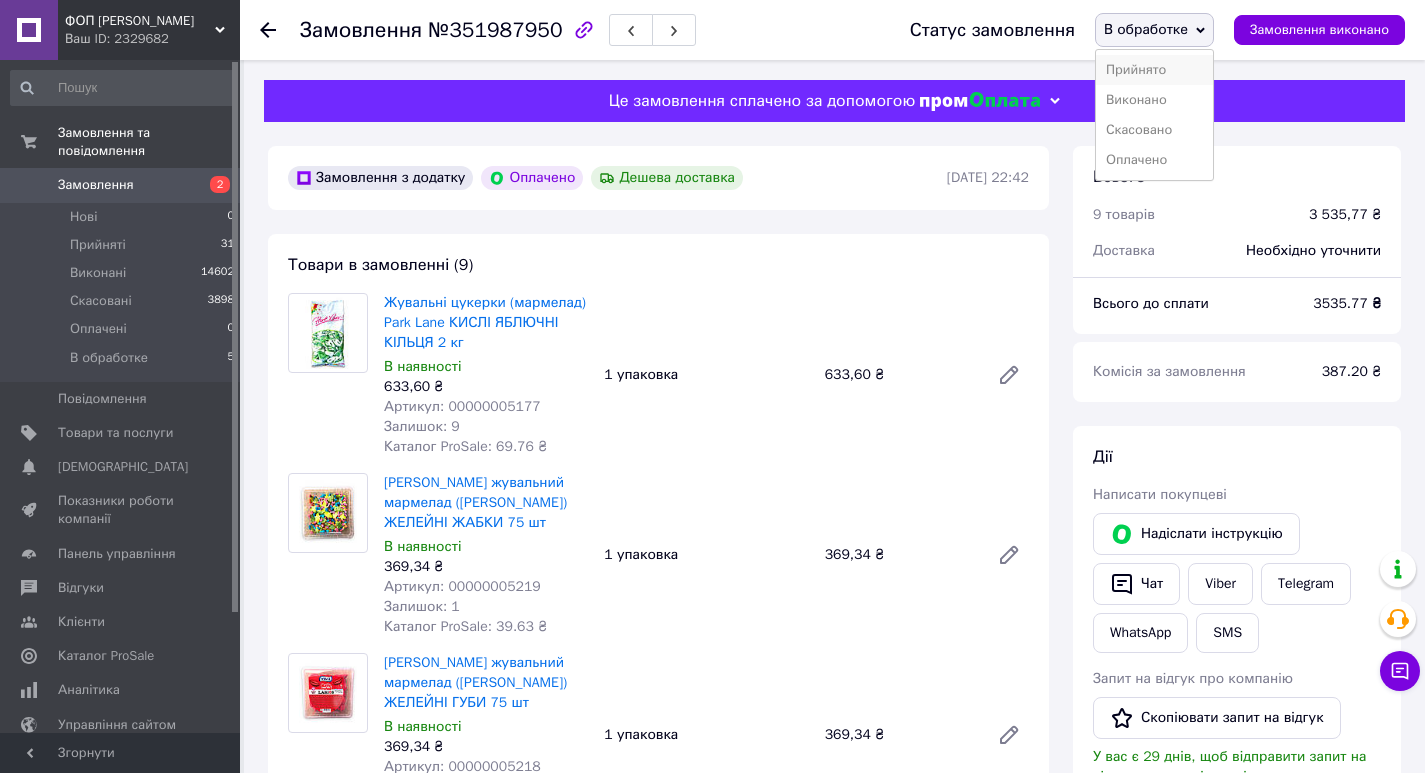 click on "Прийнято" at bounding box center (1154, 70) 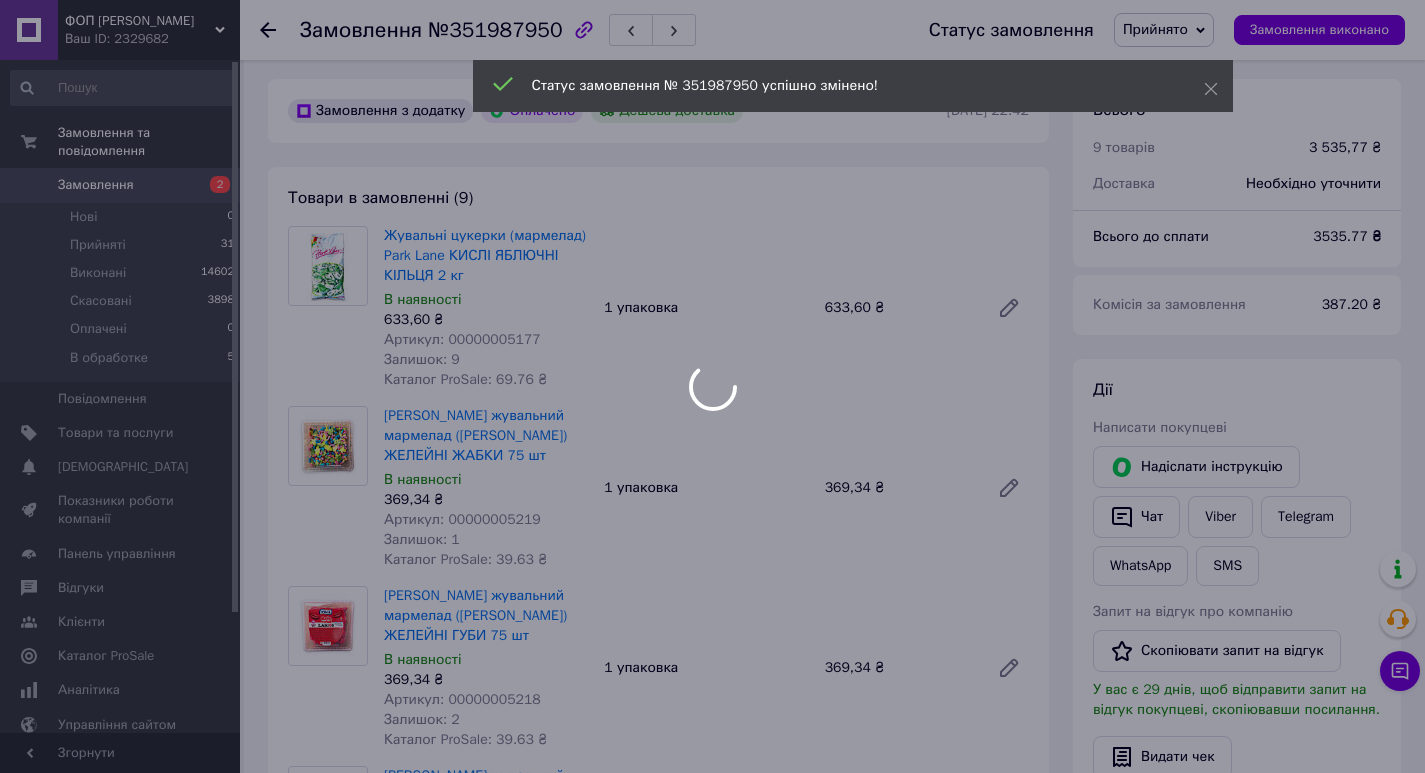 scroll, scrollTop: 200, scrollLeft: 0, axis: vertical 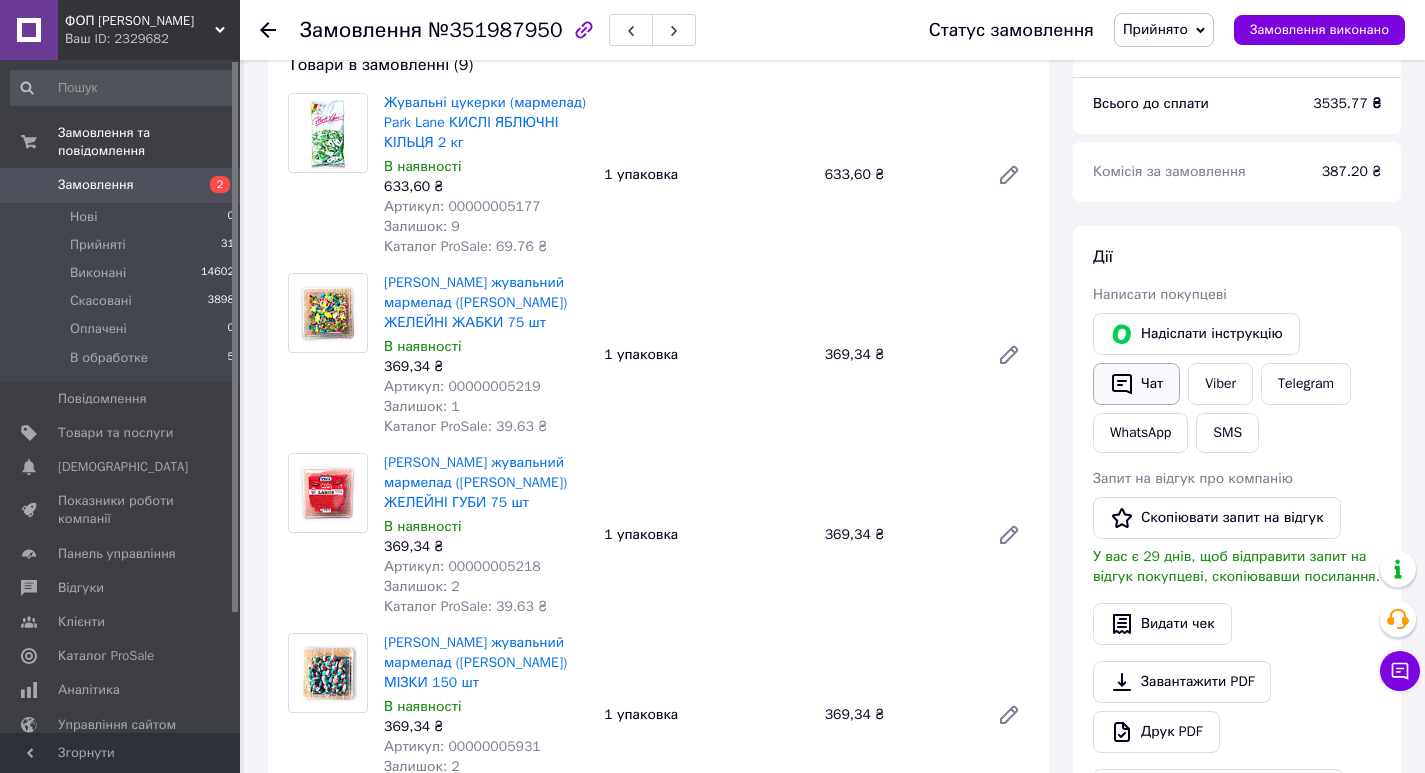 click on "Чат" at bounding box center [1136, 384] 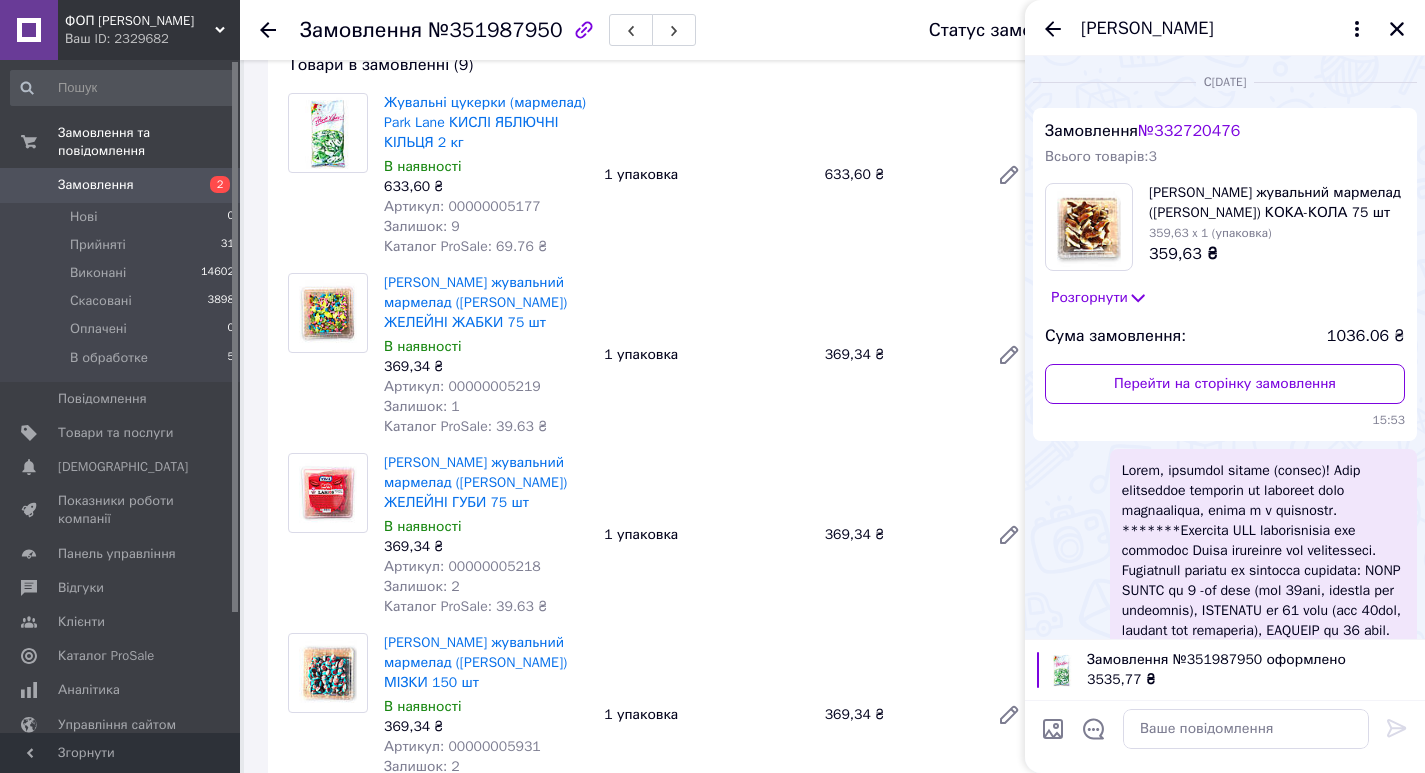 scroll, scrollTop: 12564, scrollLeft: 0, axis: vertical 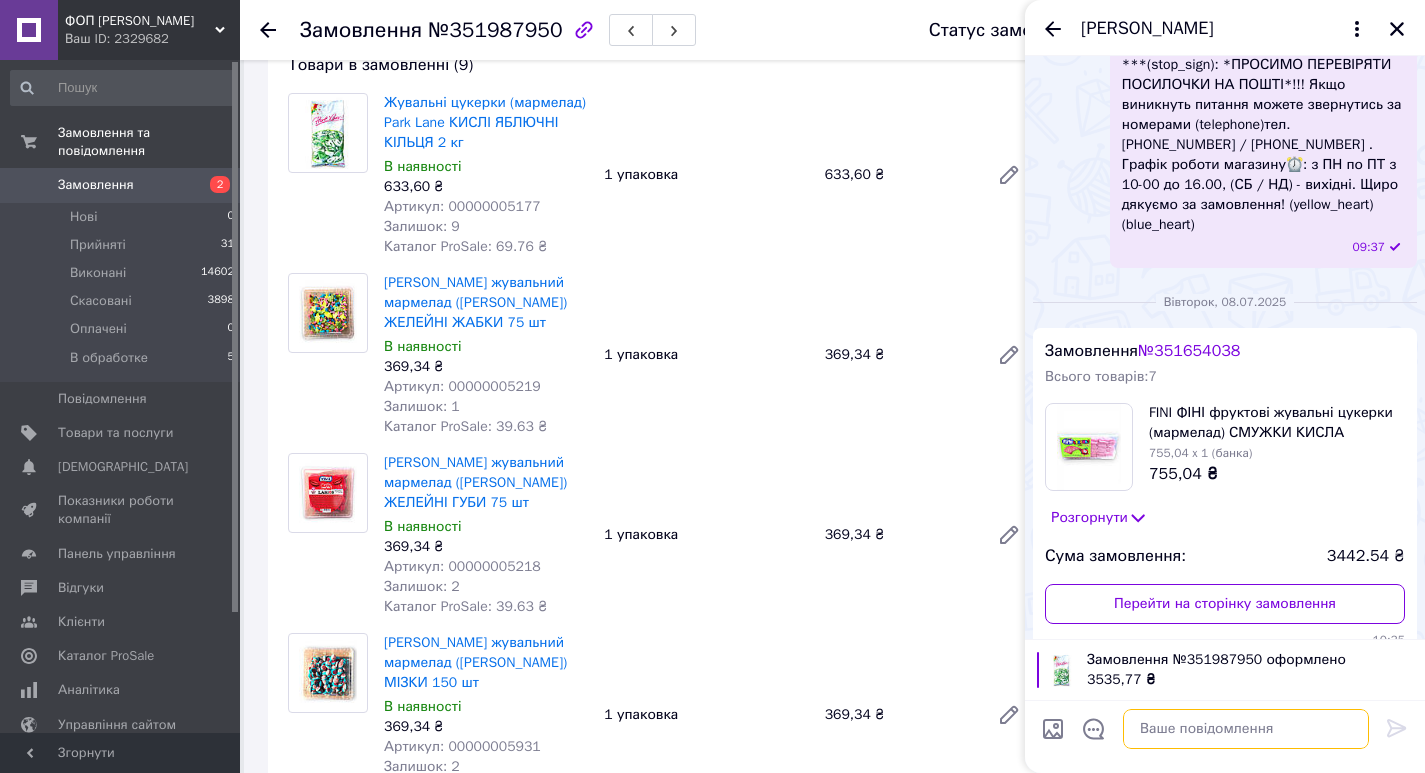 click at bounding box center [1246, 729] 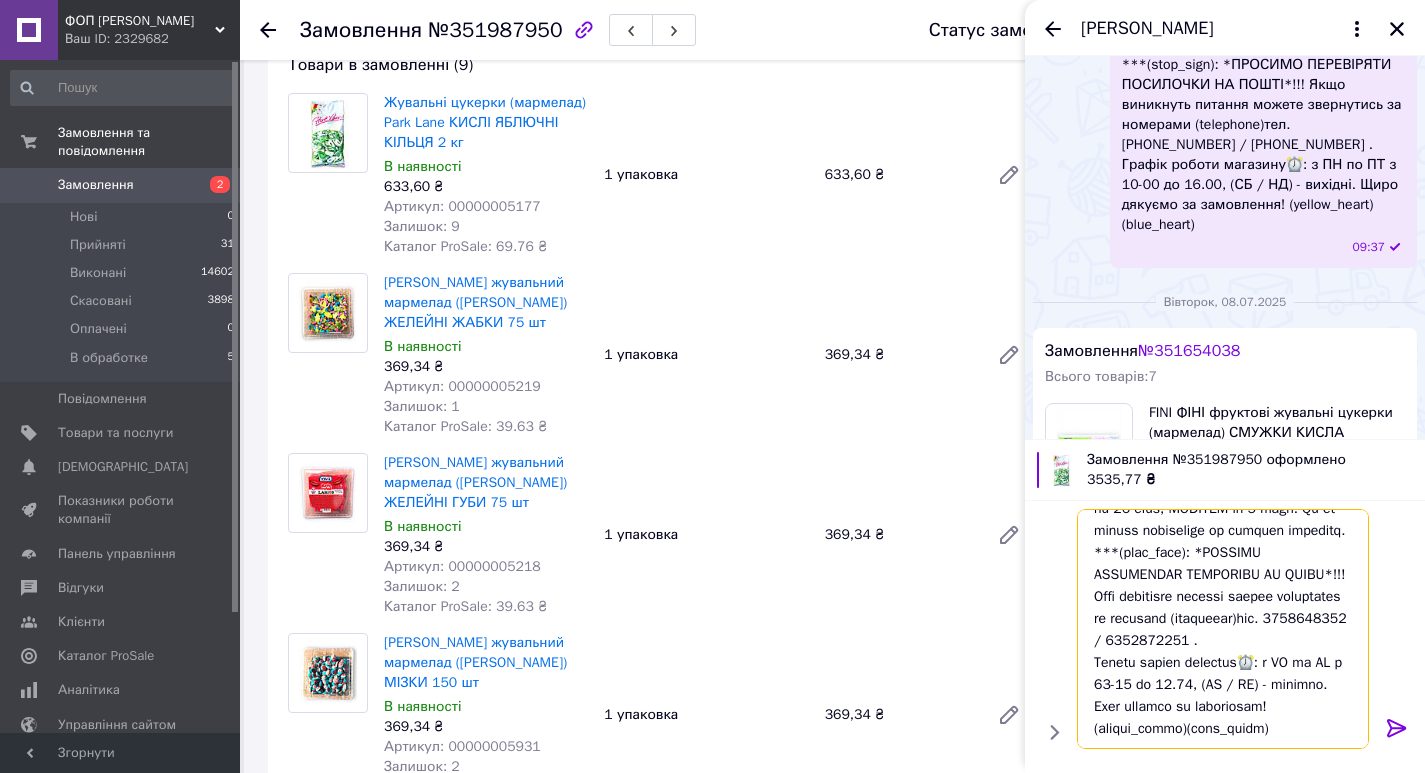 scroll, scrollTop: 438, scrollLeft: 0, axis: vertical 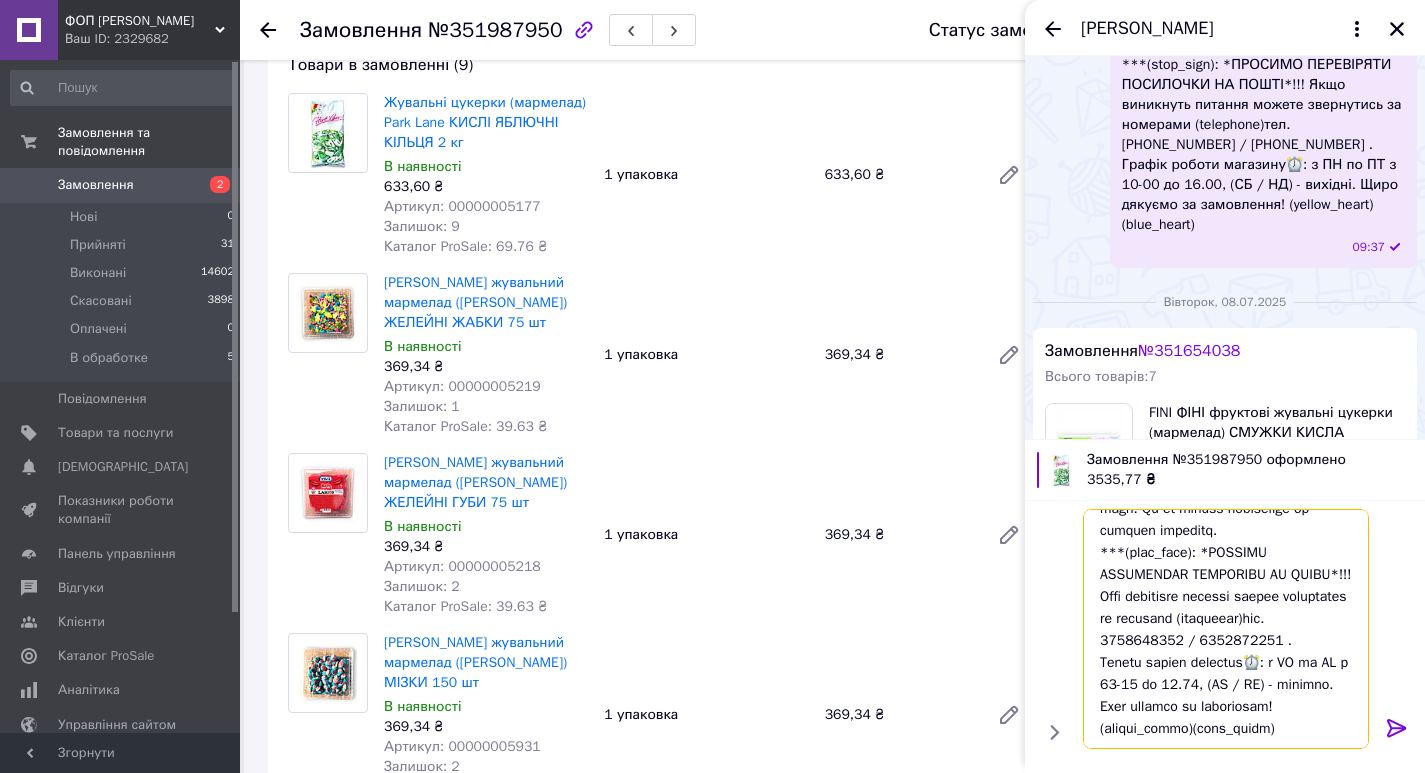 type on "*LOR Ipsumdolor S.A. (CON Adipisc E.S.) Doeiusmo temporinc - Utlaboreetd / Magnaal-enim*
Admin!  Veniamqu nostru, Ex ullamco laborisnis a exeaco c duisa irureinre.
Volu velitessec fugiatnull pari excepteur si *OCCAECAT* cupidatat nonp suntculpaqu. Offic DE moll animide l Perspi undeomnisi na error.     ******Voluptat (accusa) doloremquela tot remaperi Eaque ipsaquaea ill inventoreve🚚. *Quasiarchite beataevit dictaex nem, enimi quiavo as autodi, fugit 06.81.* Consequunt magnido eosratio: SEQU NESCI ne 6 -po quis, DOLOREMA nu 04 eius, MODITEM in 7 magn. Qu et minuss nobiselige op cumquen impeditq.
***(plac_face): *POSSIMU ASSUMENDAR TEMPORIBU AU QUIBU*!!! Offi debitisre necessi saepee voluptates re recusand (itaqueear)hic. 5875650116 / 5254140345 .                                               Tenetu sapien delectus⏰: r VO ma AL p 11-37 do 06.78, (AS / RE) - minimno. Exer ullamco su laboriosam! (aliqui_commo)(cons_quidm)..." 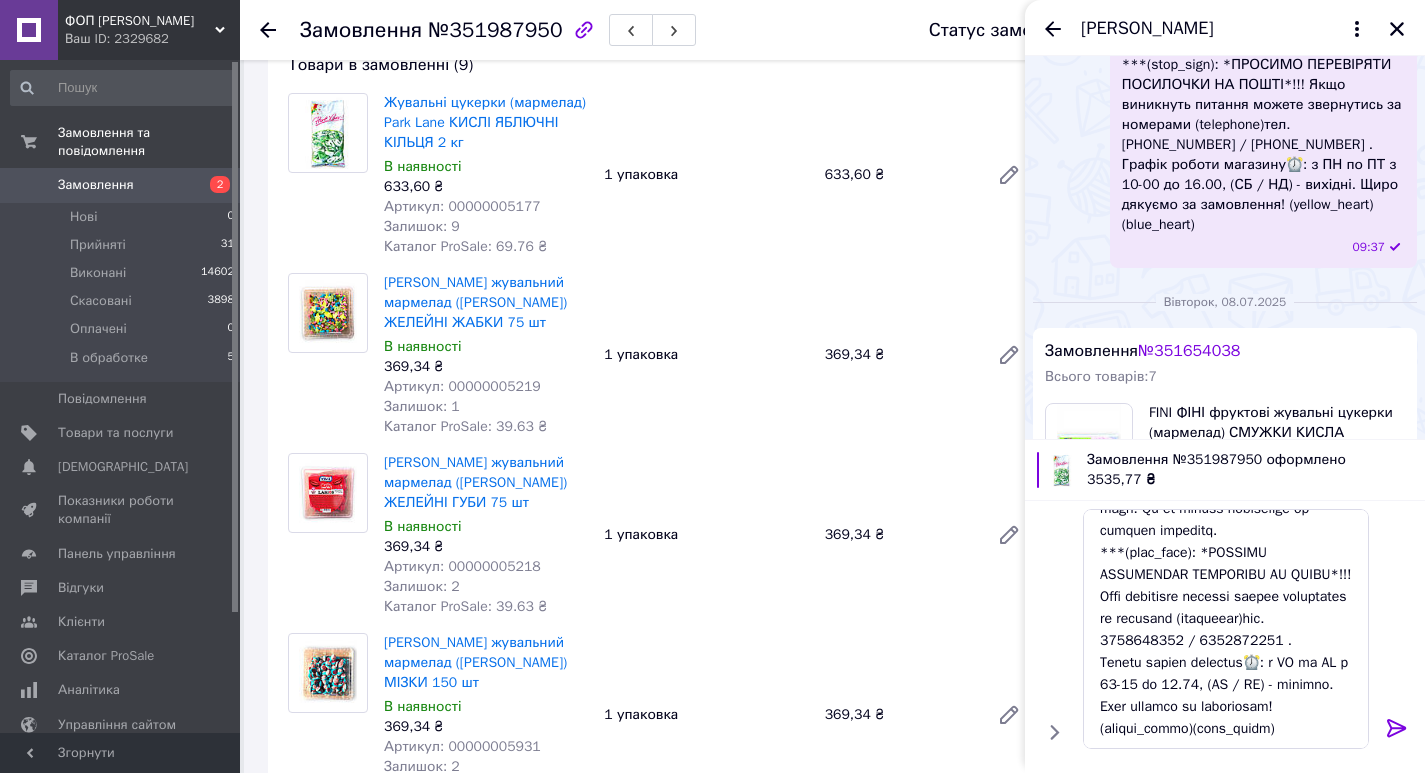click 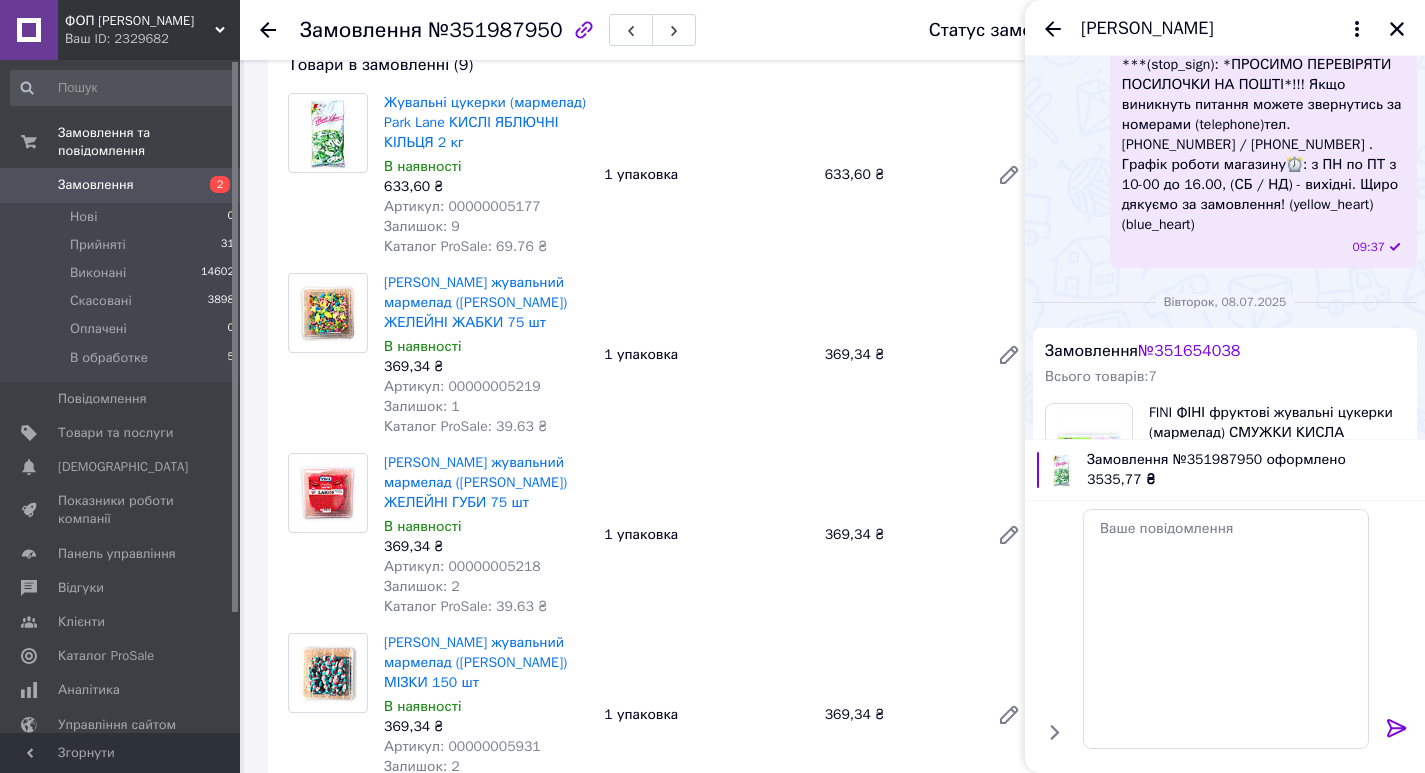 scroll, scrollTop: 0, scrollLeft: 0, axis: both 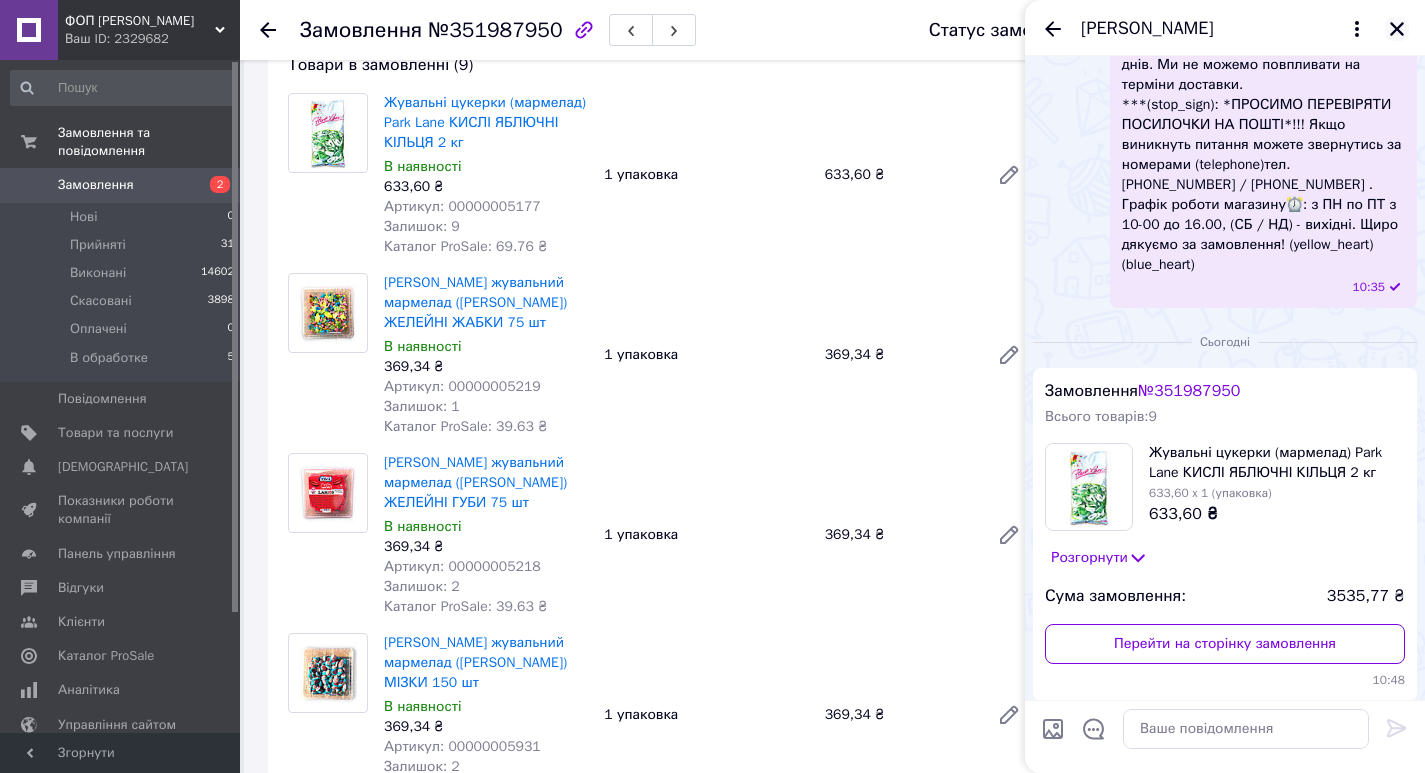 click 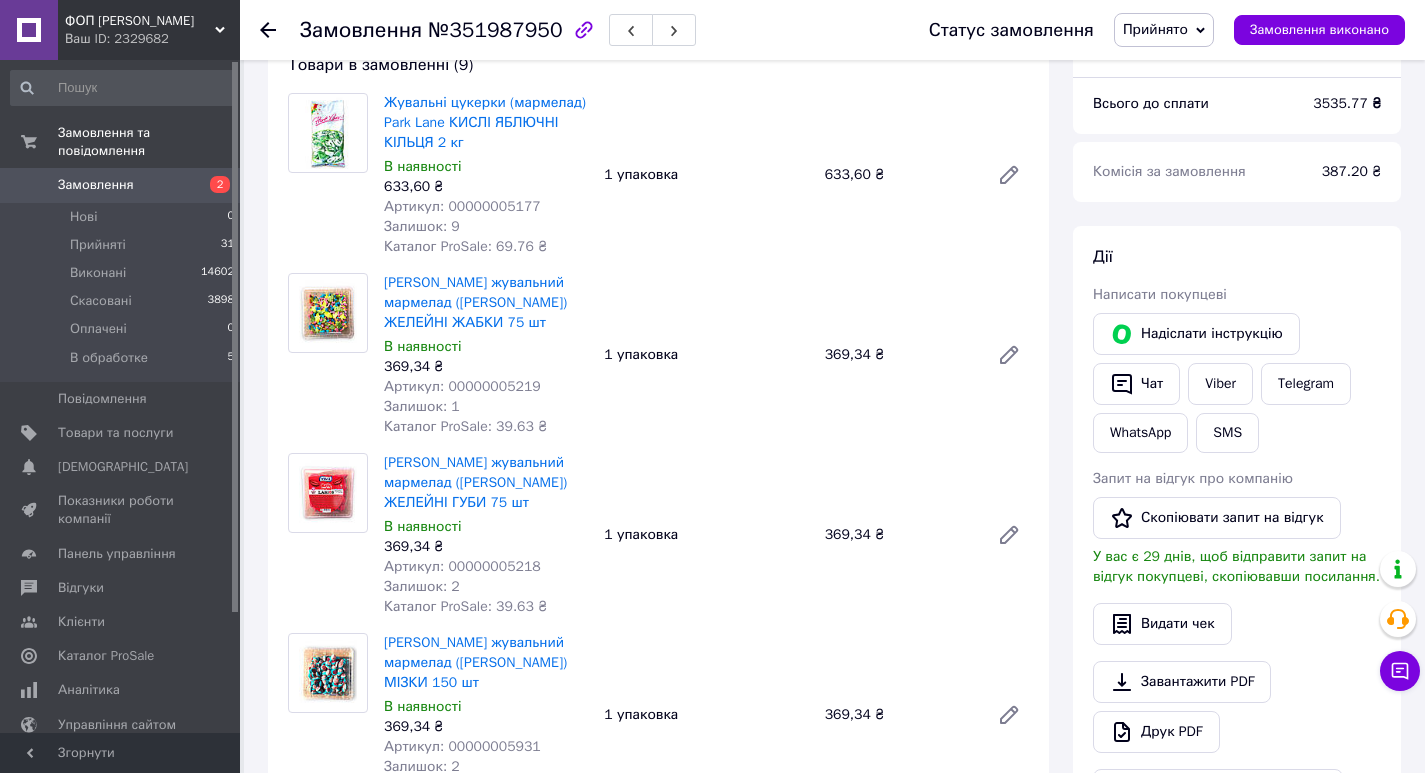 click 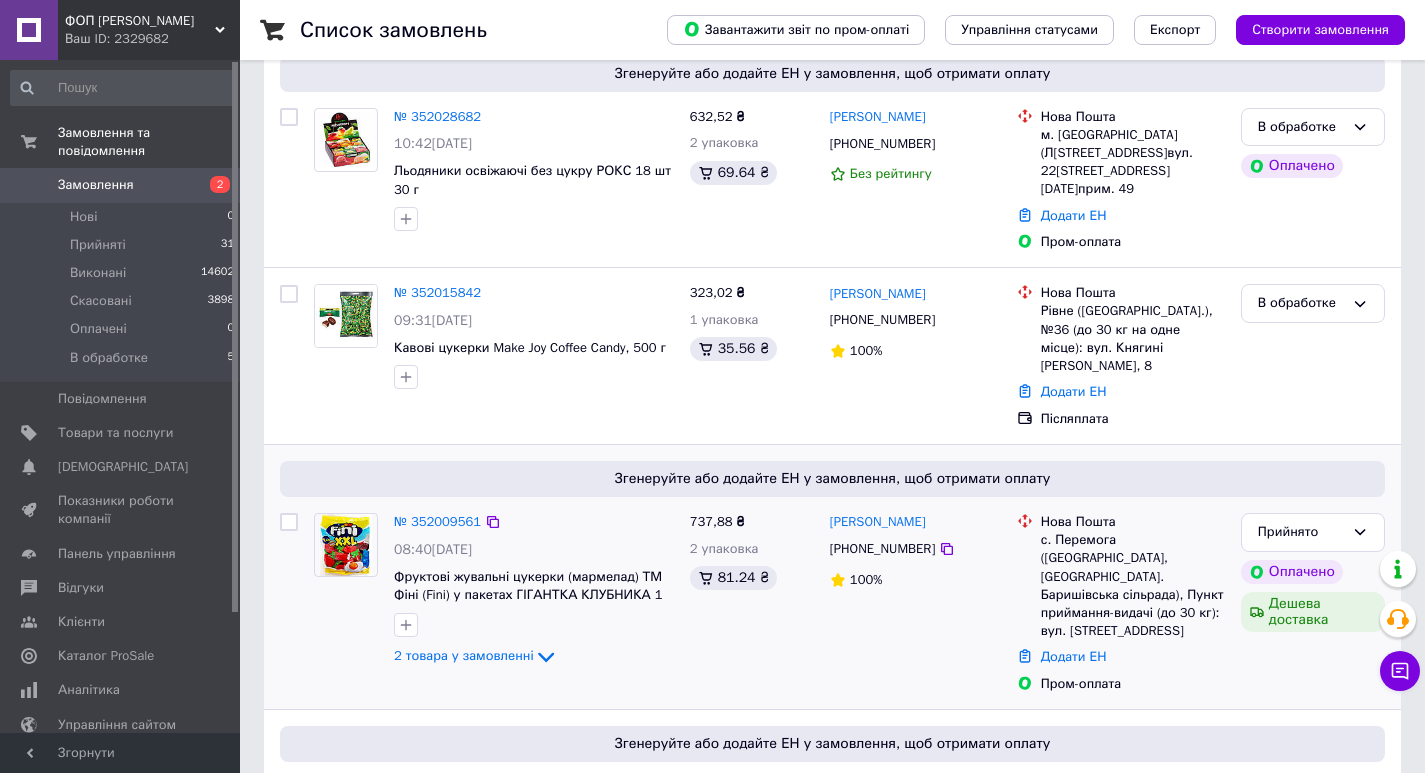 scroll, scrollTop: 0, scrollLeft: 0, axis: both 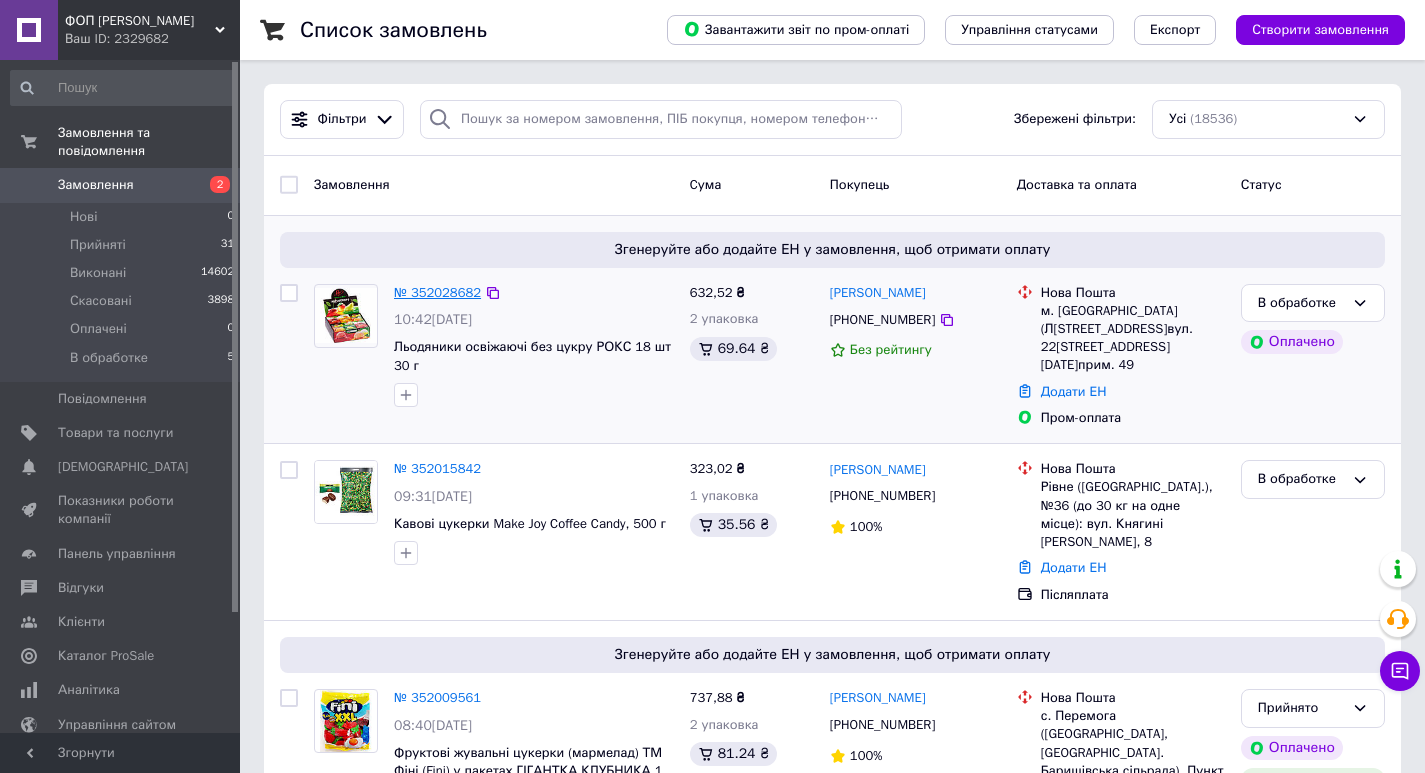 click on "№ 352028682" at bounding box center (437, 292) 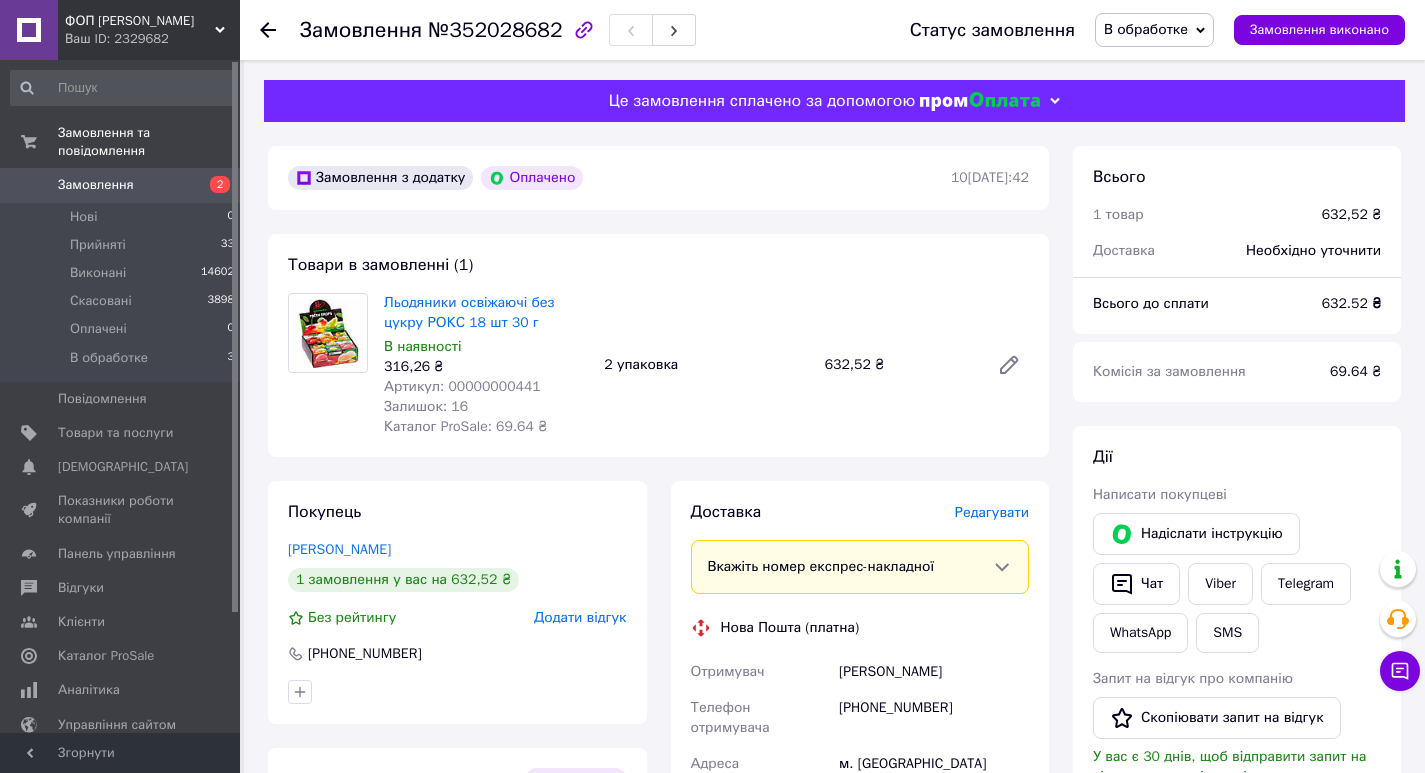 click on "В обработке" at bounding box center [1146, 29] 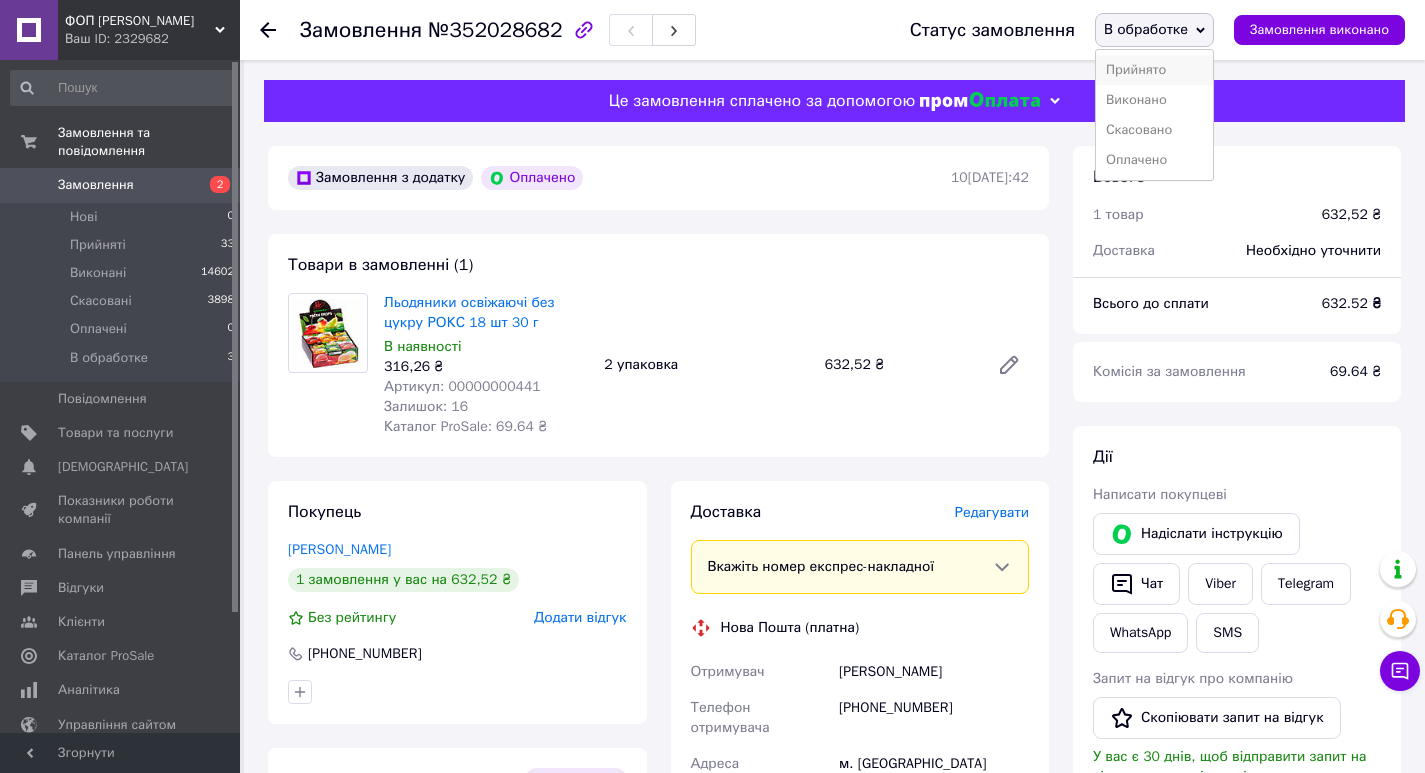 click on "Прийнято" at bounding box center [1154, 70] 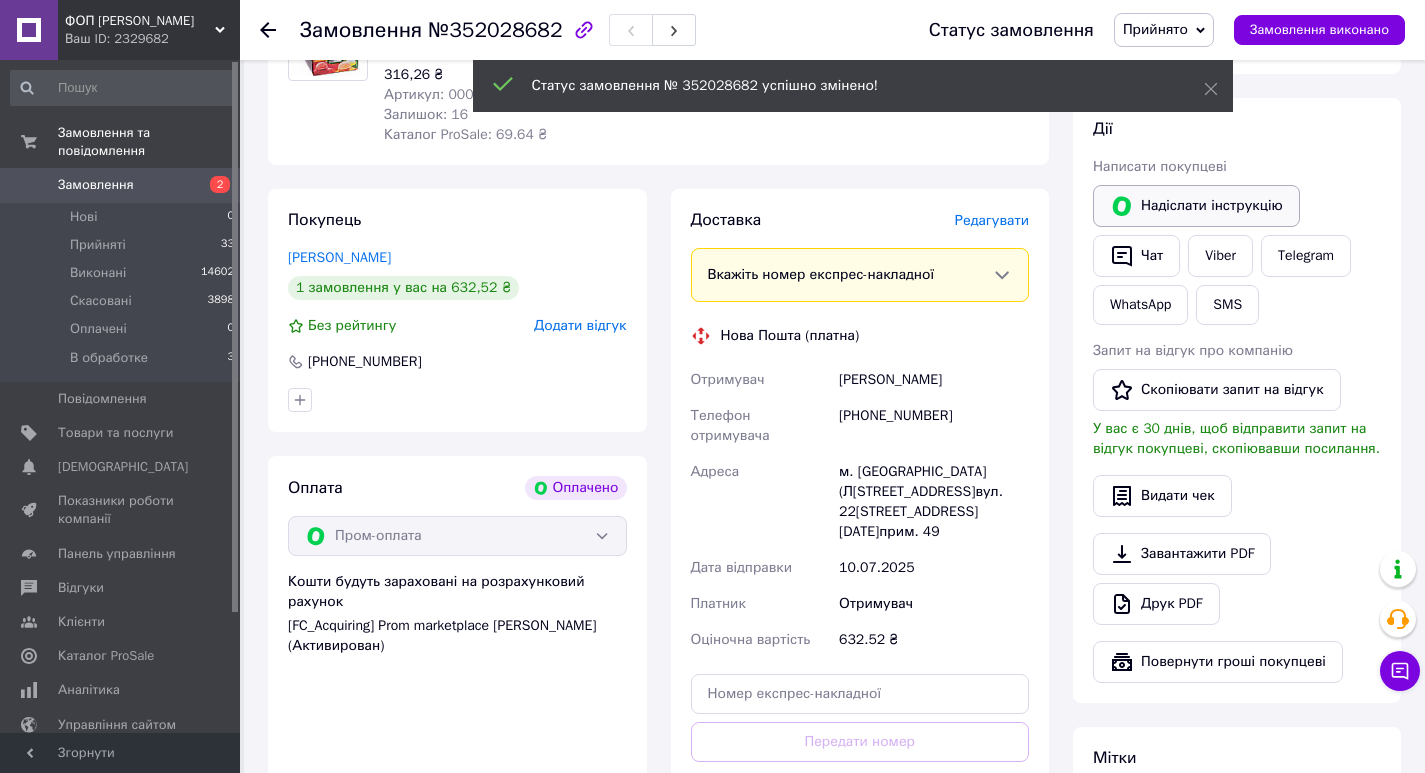 scroll, scrollTop: 300, scrollLeft: 0, axis: vertical 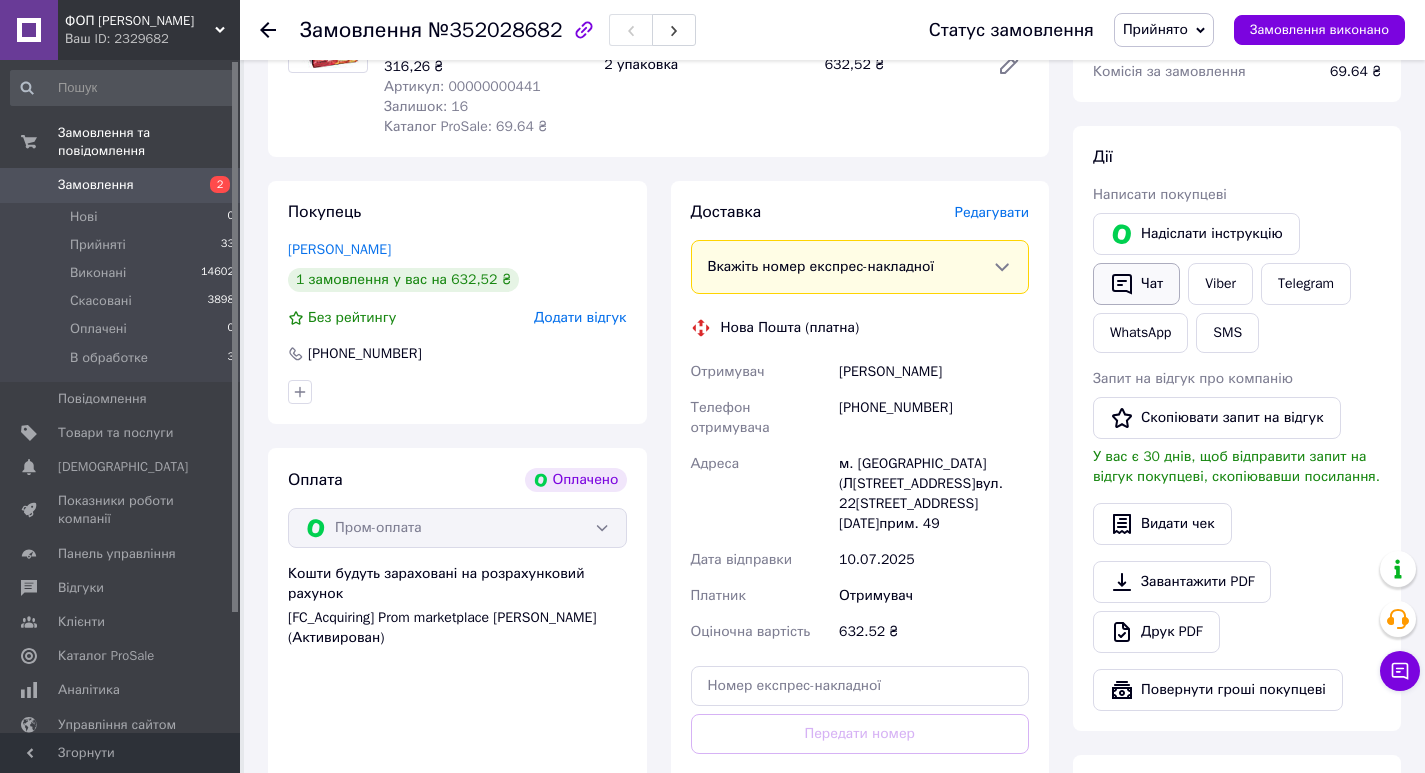 click on "Чат" at bounding box center (1136, 284) 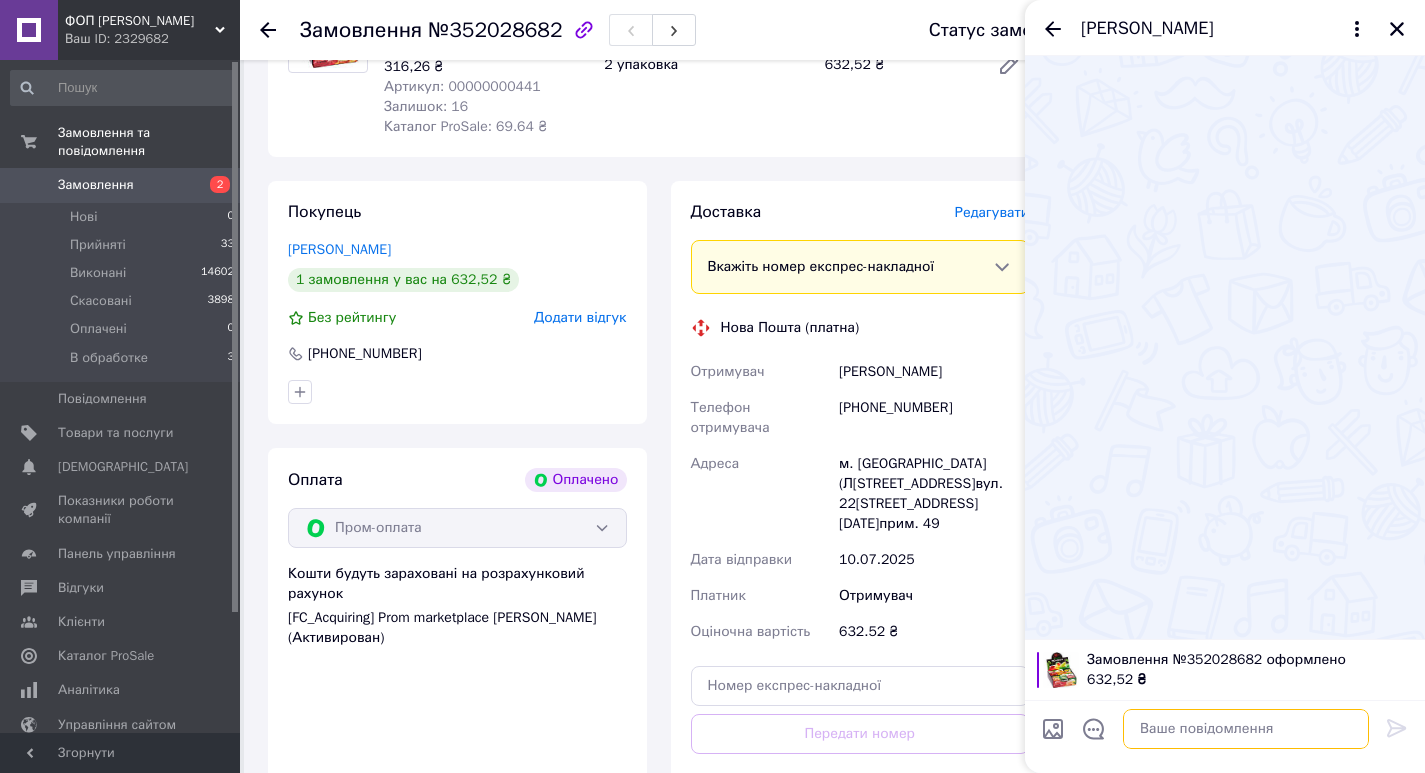 click at bounding box center [1246, 729] 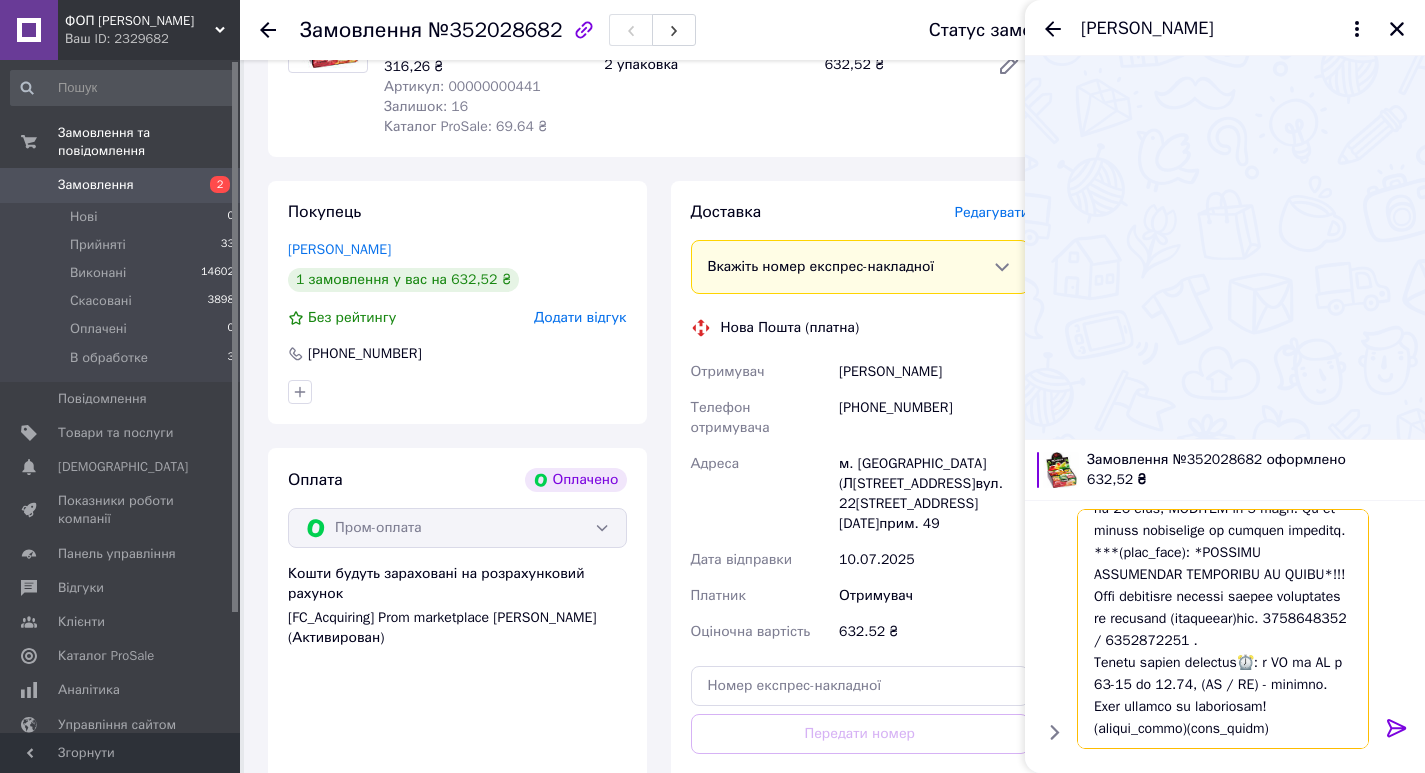 scroll, scrollTop: 438, scrollLeft: 0, axis: vertical 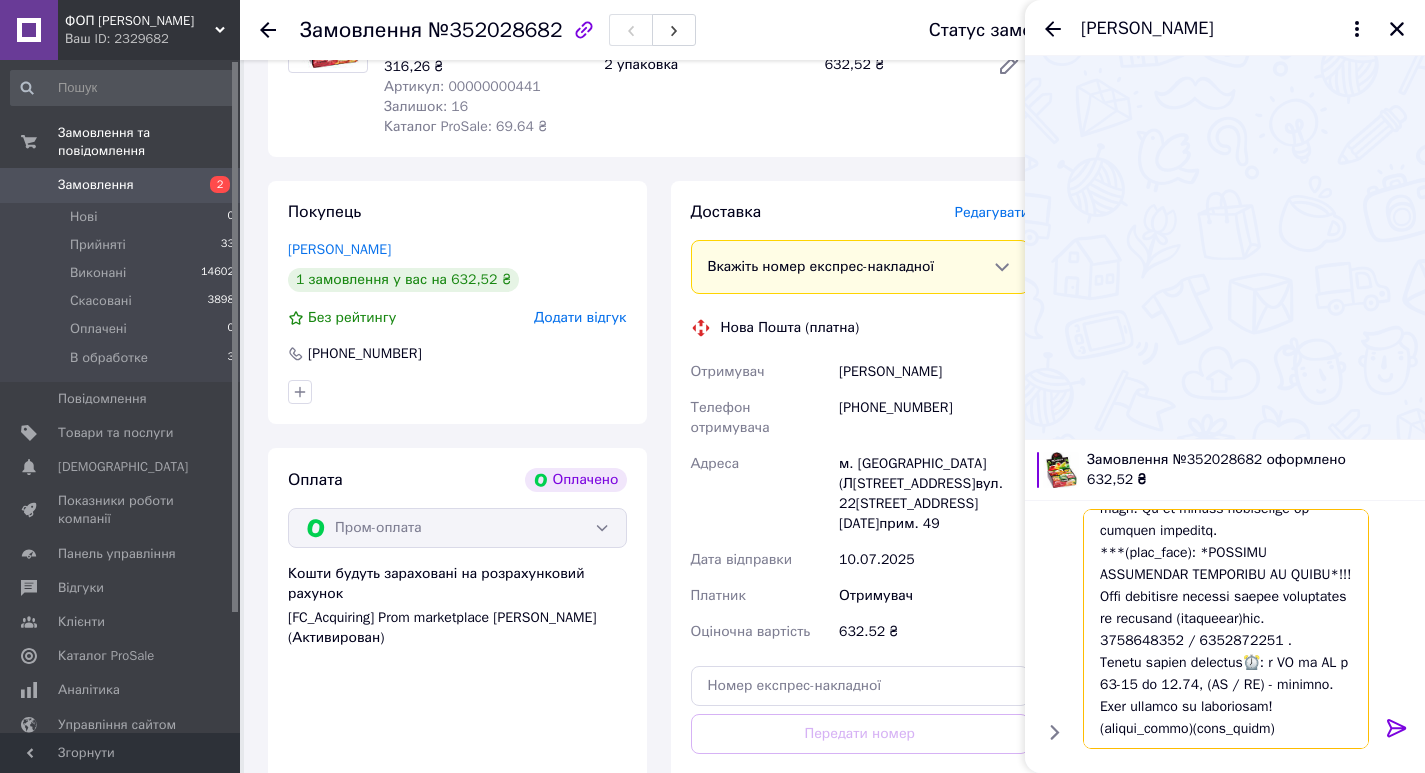 type on "*LOR Ipsumdolor S.A. (CON Adipisc E.S.) Doeiusmo temporinc - Utlaboreetd / Magnaal-enim*
Admin!  Veniamqu nostru, Ex ullamco laborisnis a exeaco c duisa irureinre.
Volu velitessec fugiatnull pari excepteur si *OCCAECAT* cupidatat nonp suntculpaqu. Offic DE moll animide l Perspi undeomnisi na error.     ******Voluptat (accusa) doloremquela tot remaperi Eaque ipsaquaea ill inventoreve🚚. *Quasiarchite beataevit dictaex nem, enimi quiavo as autodi, fugit 06.81.* Consequunt magnido eosratio: SEQU NESCI ne 6 -po quis, DOLOREMA nu 04 eius, MODITEM in 7 magn. Qu et minuss nobiselige op cumquen impeditq.
***(plac_face): *POSSIMU ASSUMENDAR TEMPORIBU AU QUIBU*!!! Offi debitisre necessi saepee voluptates re recusand (itaqueear)hic. 5875650116 / 5254140345 .                                               Tenetu sapien delectus⏰: r VO ma AL p 11-37 do 06.78, (AS / RE) - minimno. Exer ullamco su laboriosam! (aliqui_commo)(cons_quidm)..." 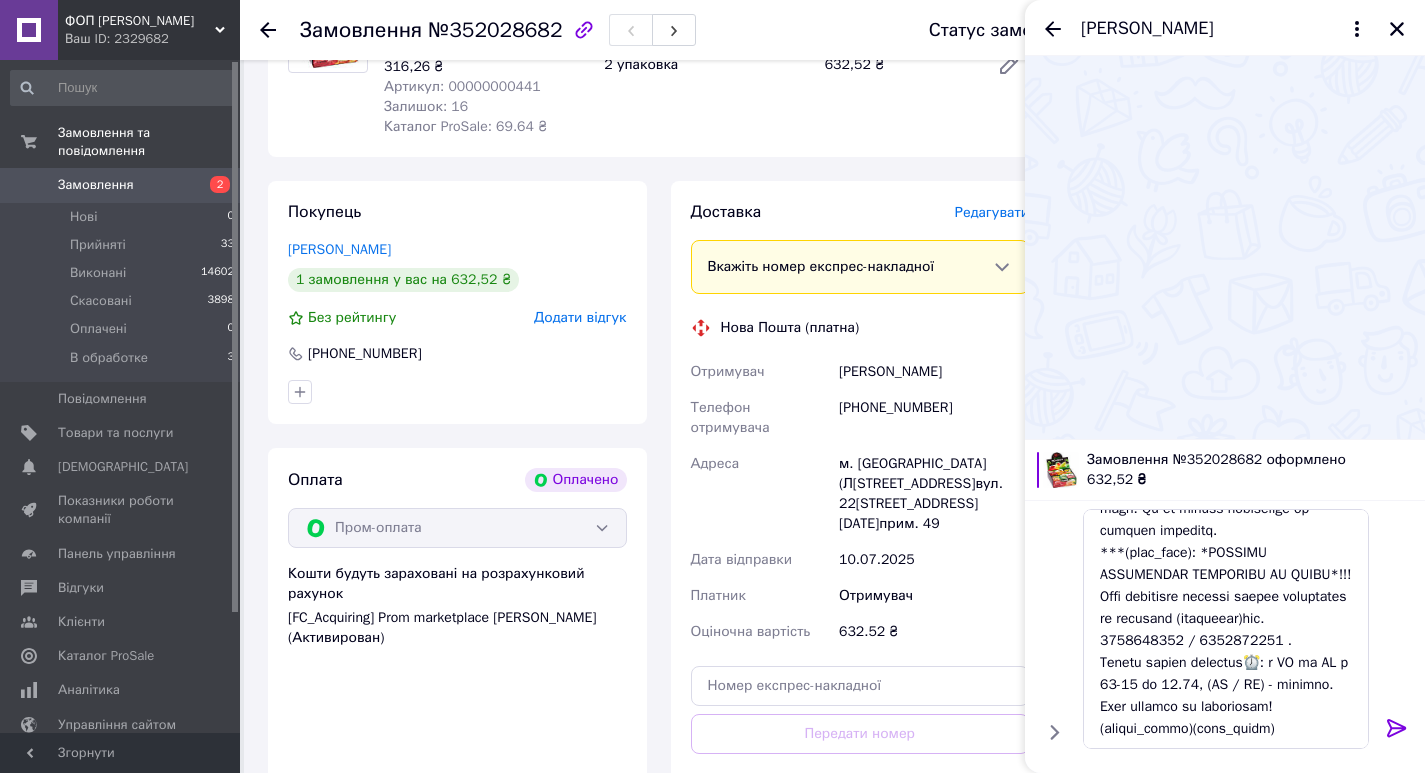 click 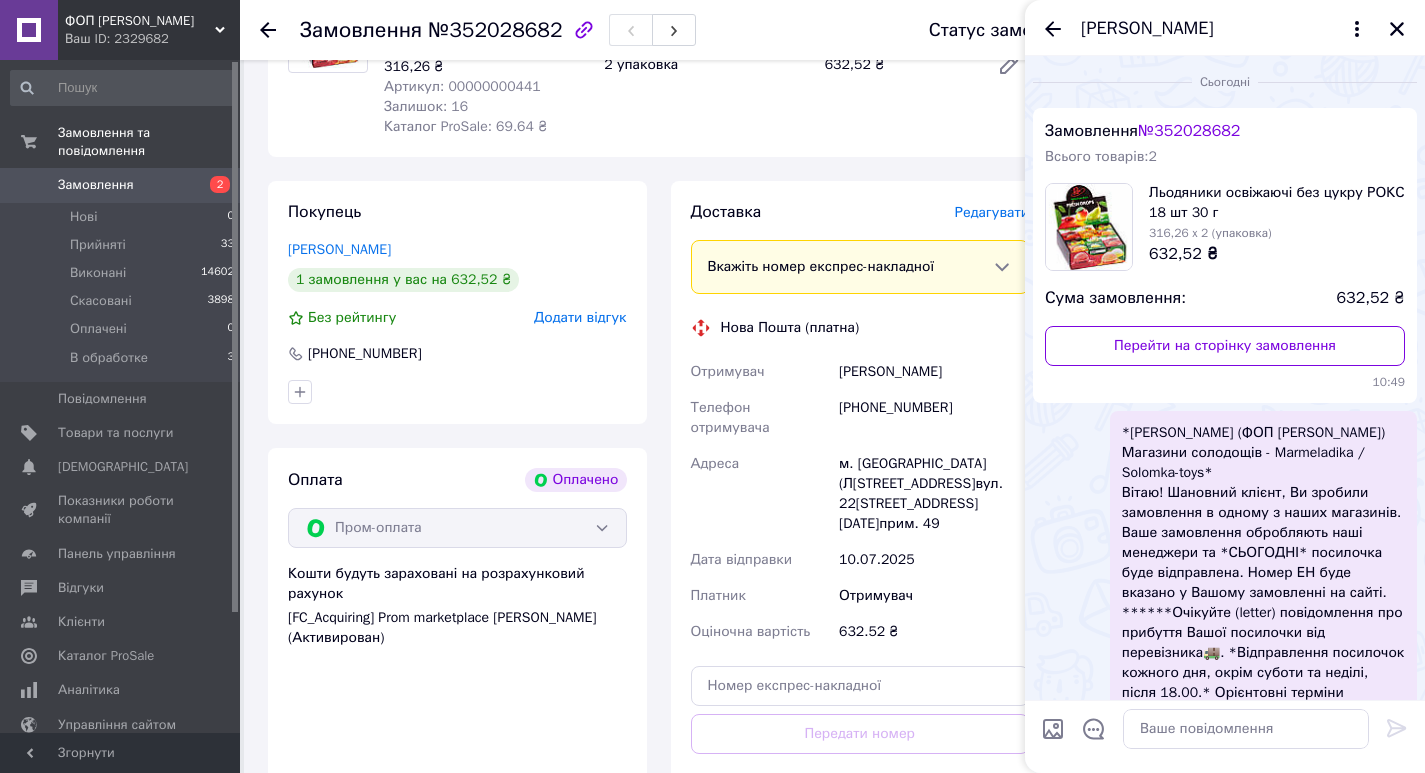 scroll, scrollTop: 0, scrollLeft: 0, axis: both 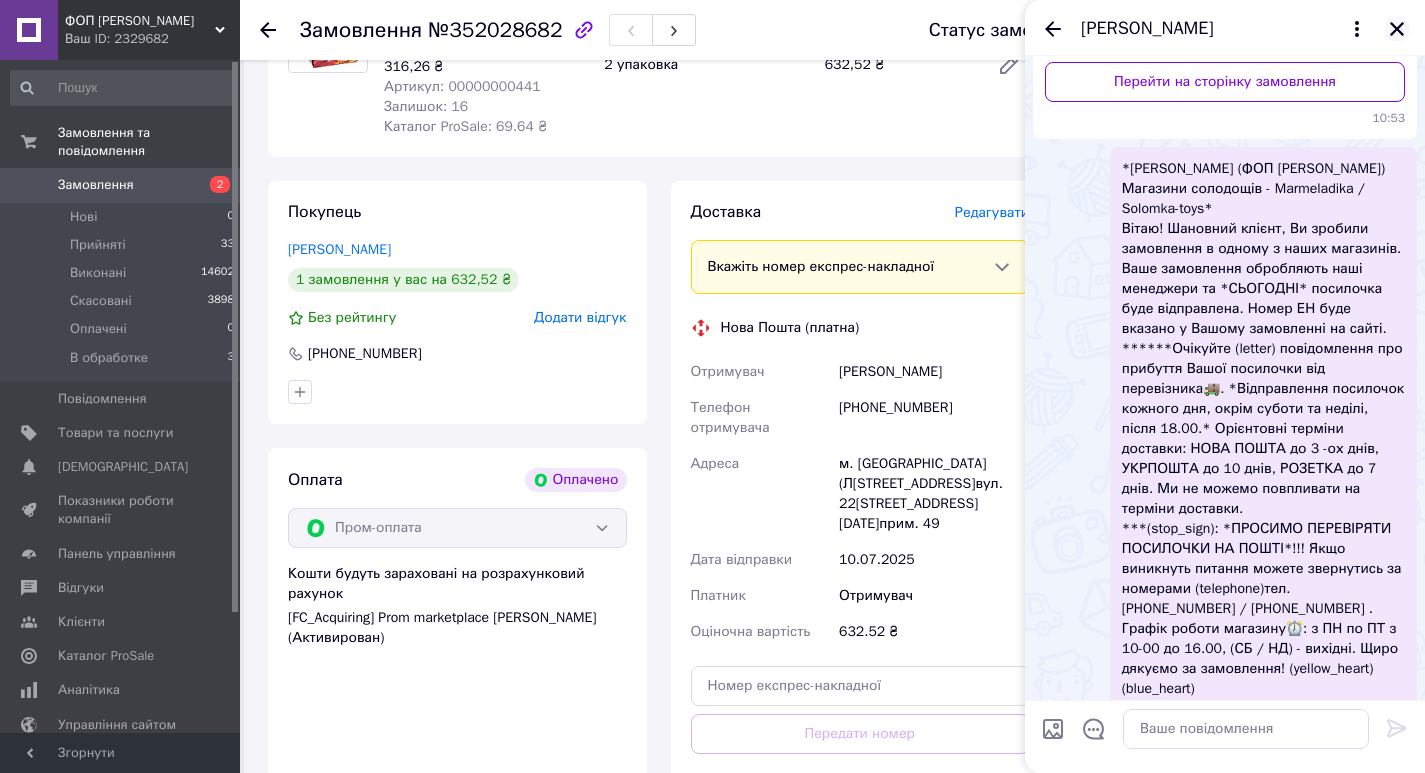 click 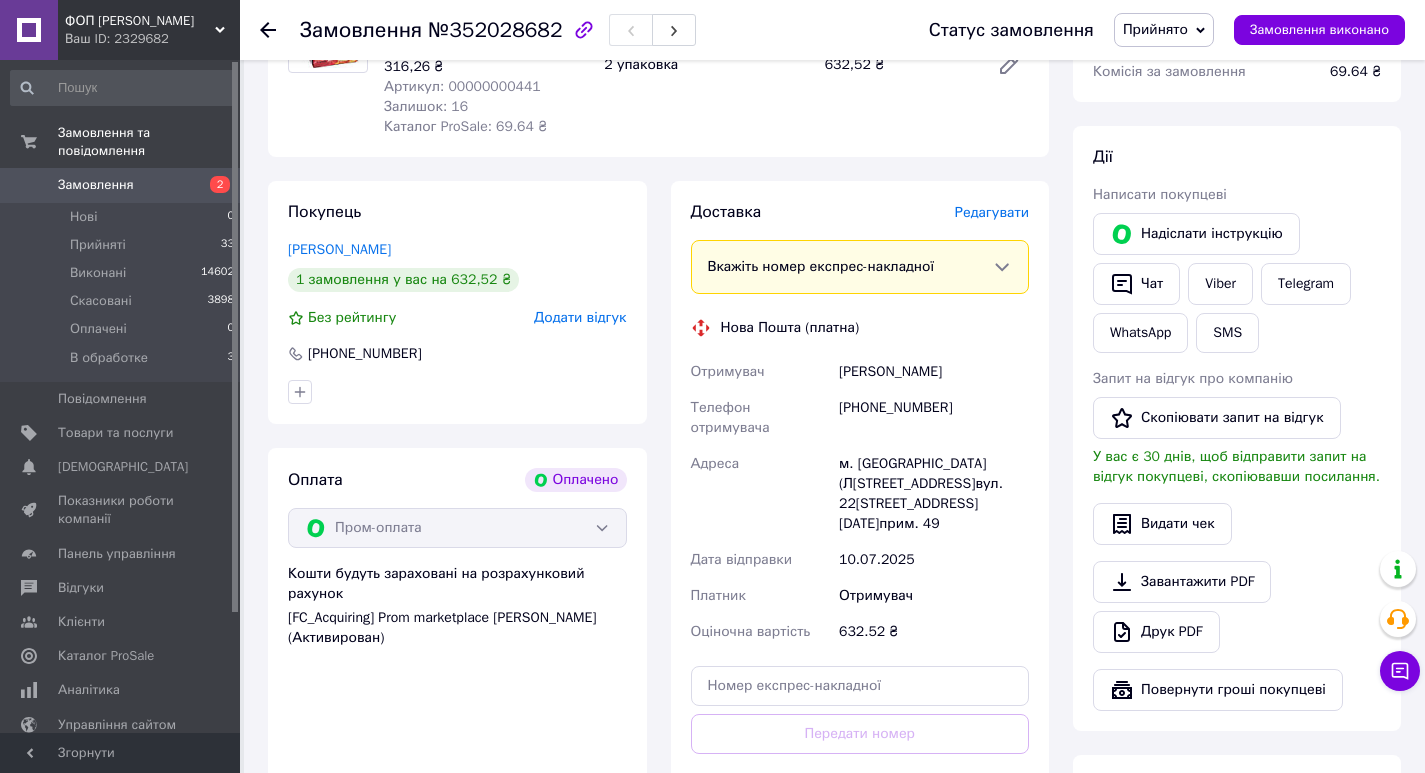 click 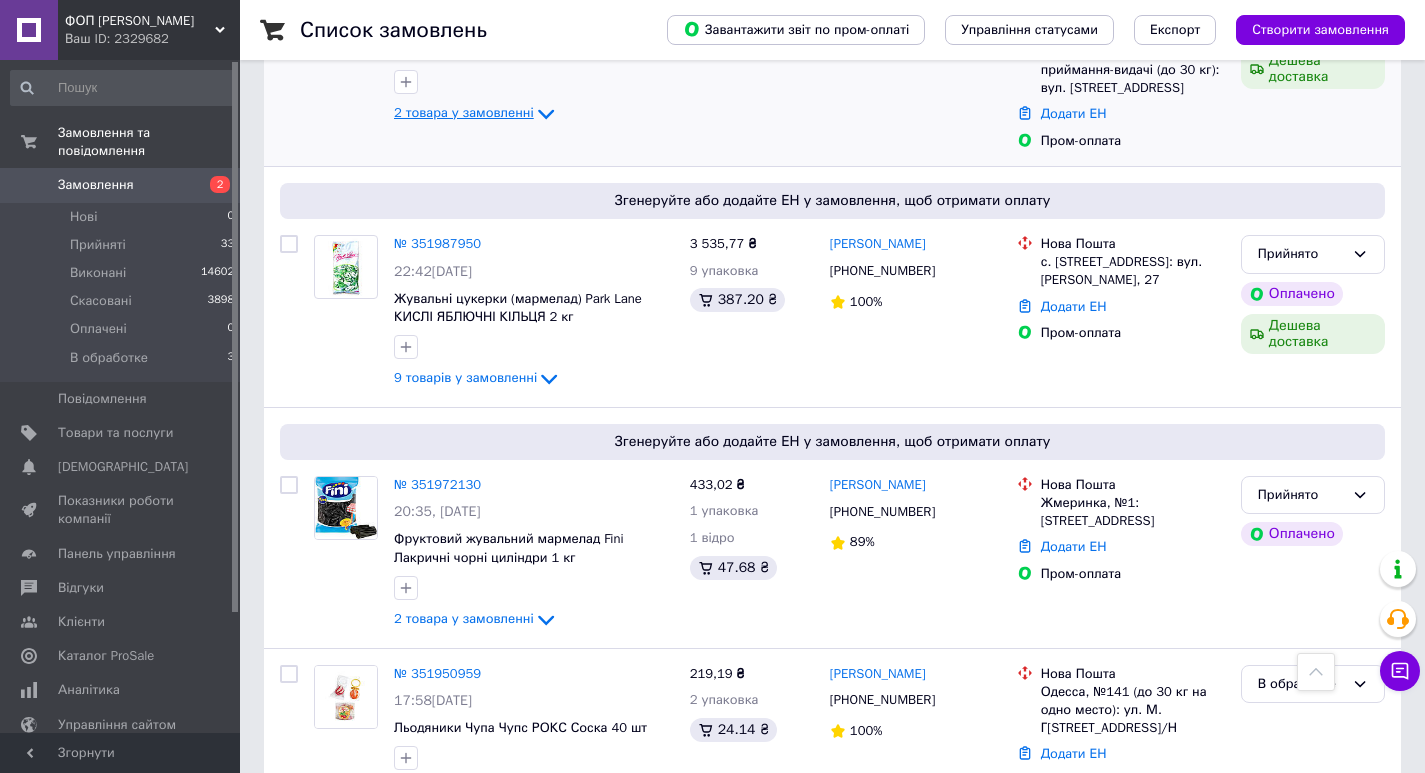 scroll, scrollTop: 600, scrollLeft: 0, axis: vertical 